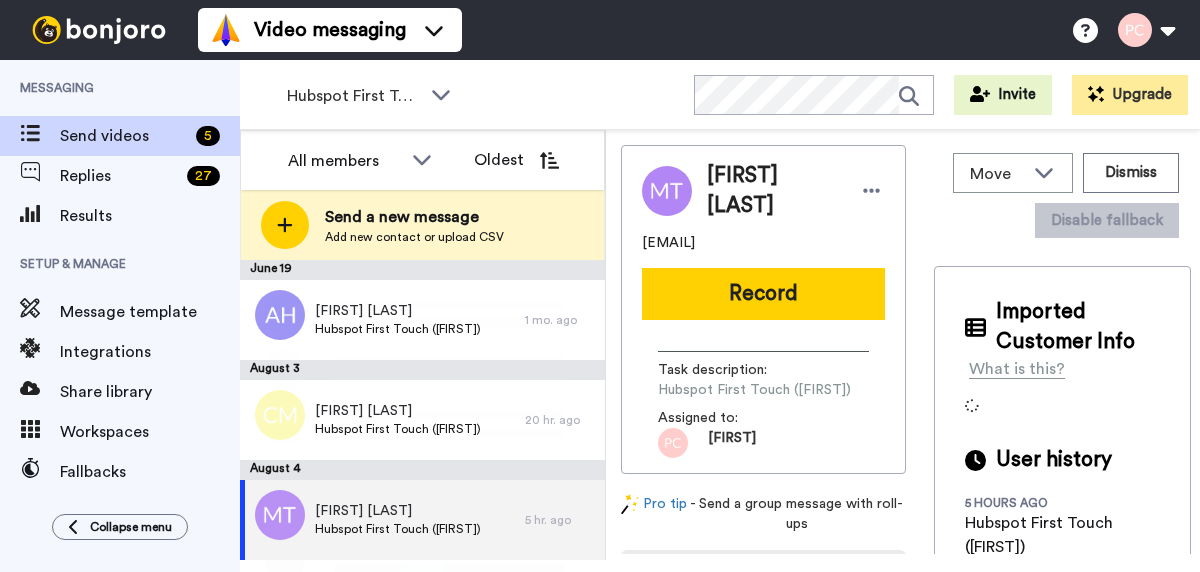 scroll, scrollTop: 0, scrollLeft: 0, axis: both 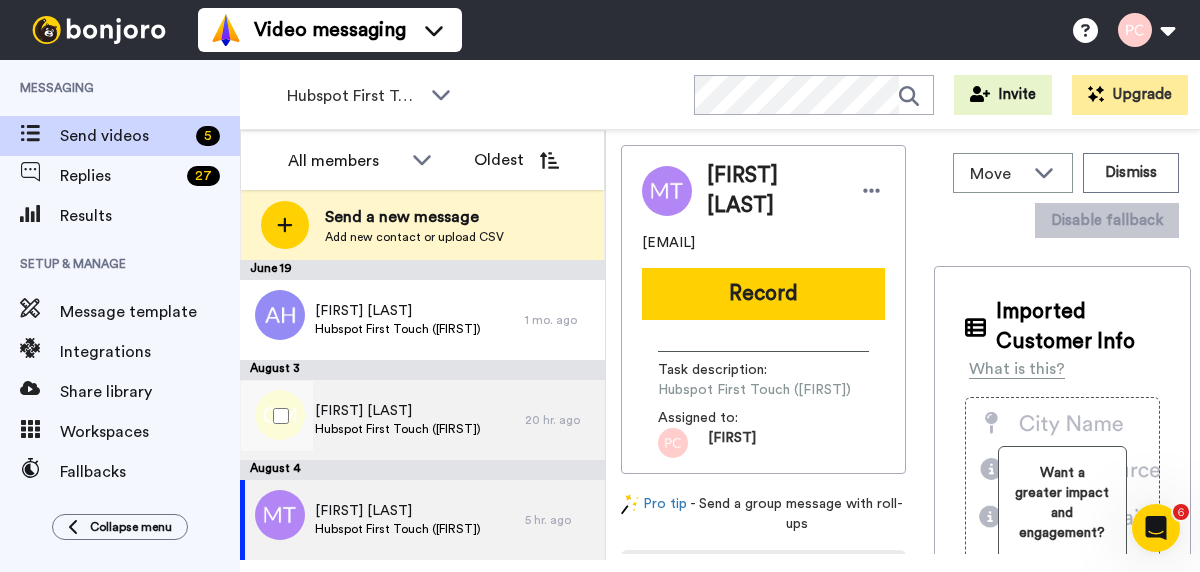 click on "[FIRST] [LAST]" at bounding box center [398, 411] 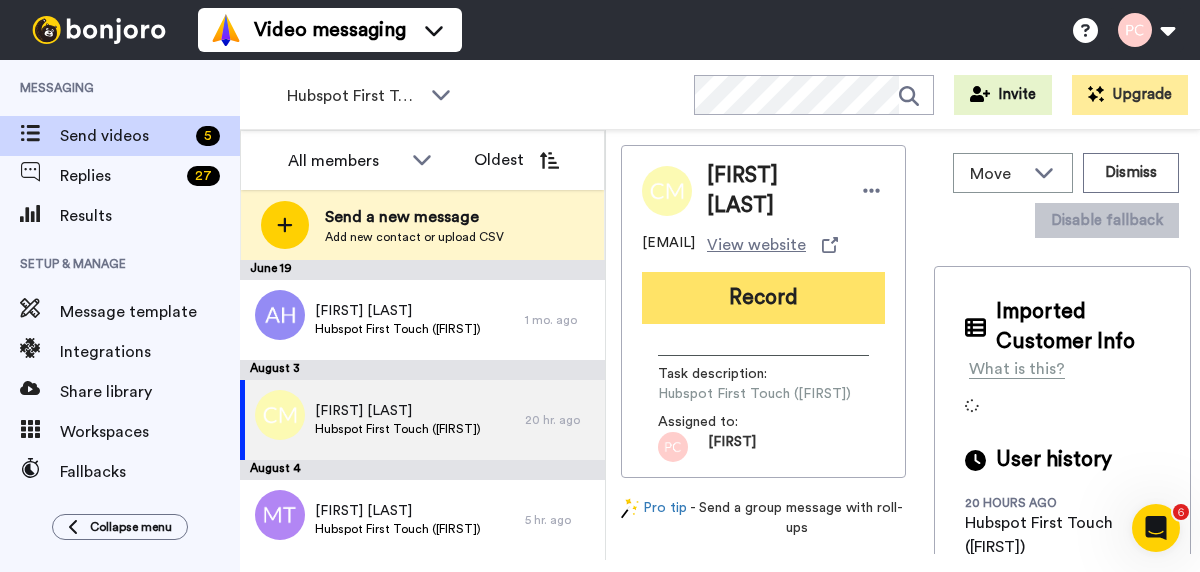 click on "Record" at bounding box center [763, 298] 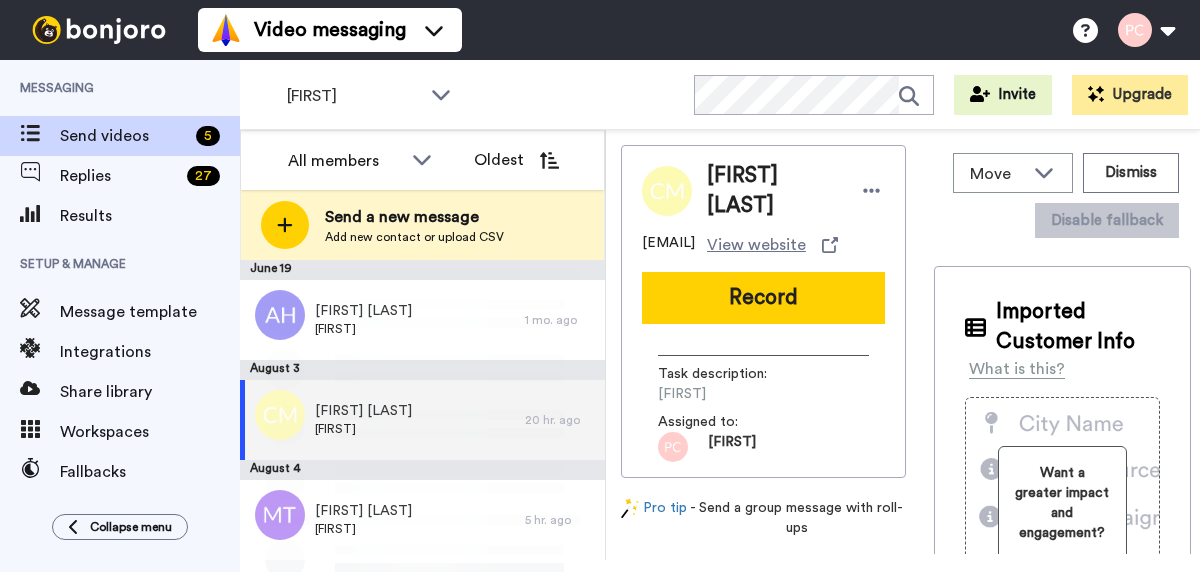 scroll, scrollTop: 0, scrollLeft: 0, axis: both 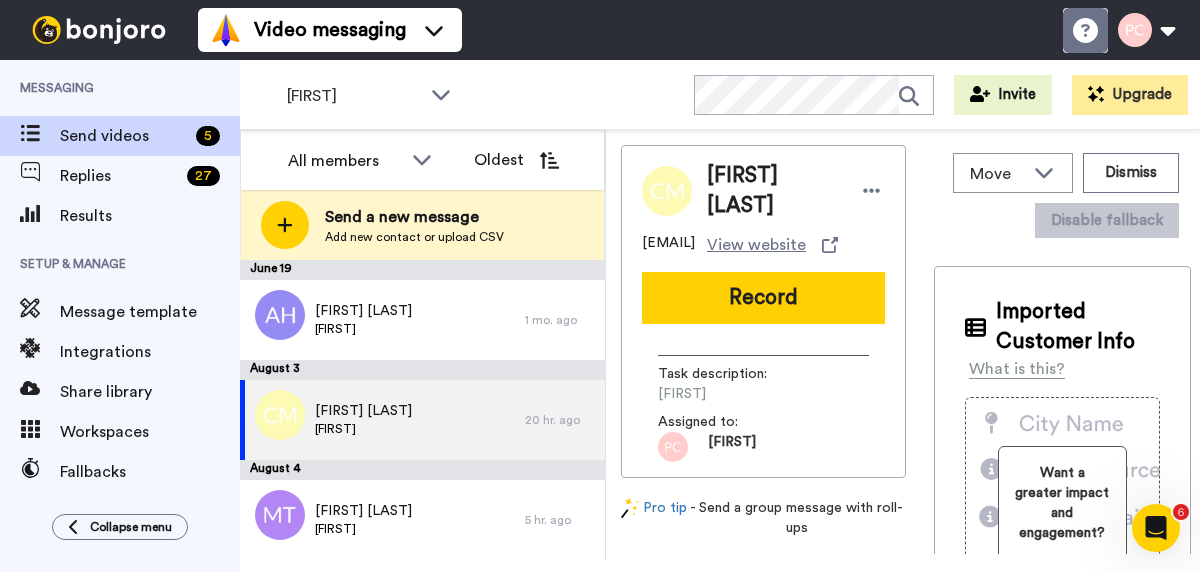 click 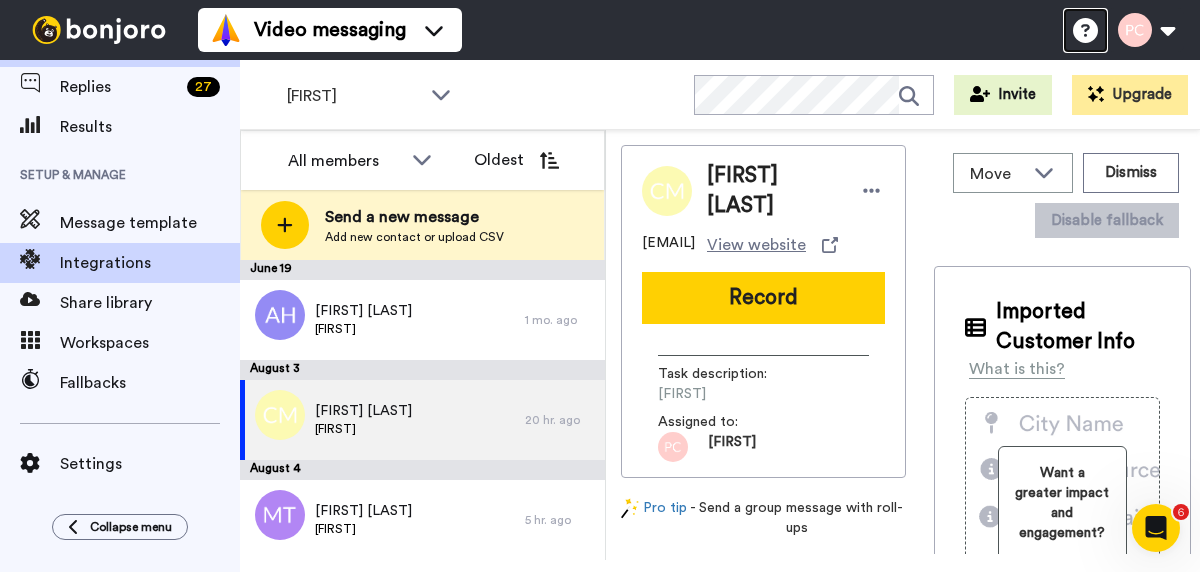 scroll, scrollTop: 0, scrollLeft: 0, axis: both 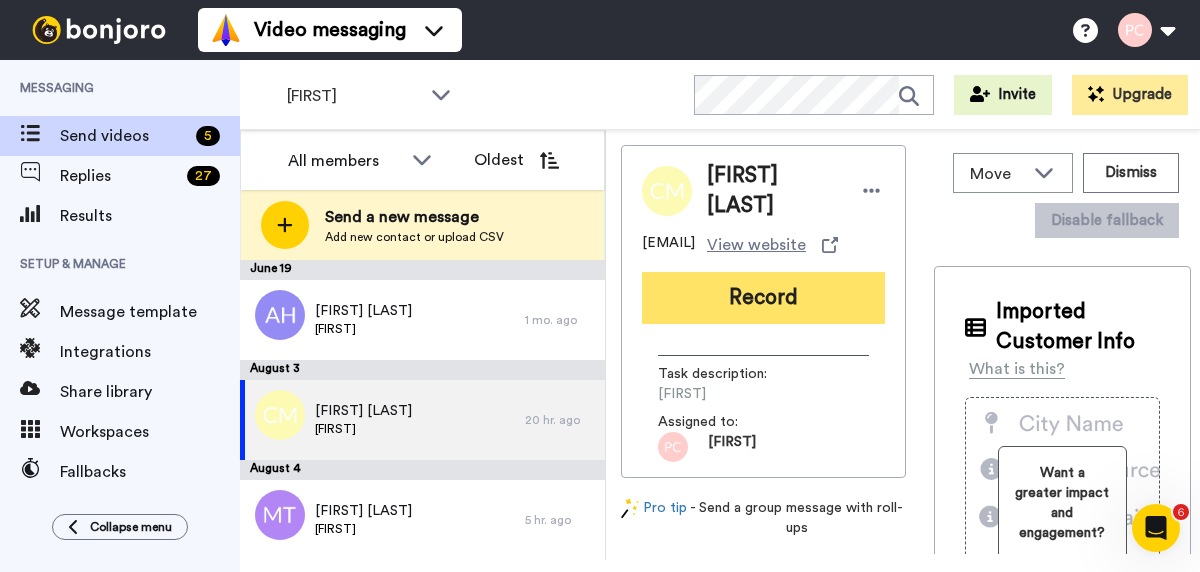 click on "Record" at bounding box center [763, 298] 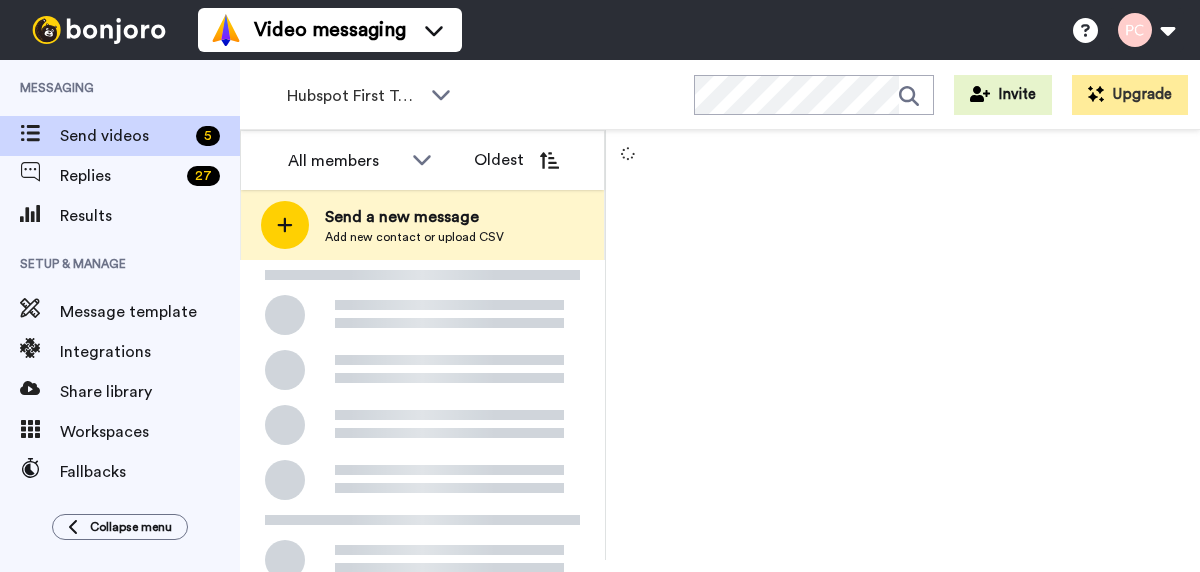 scroll, scrollTop: 0, scrollLeft: 0, axis: both 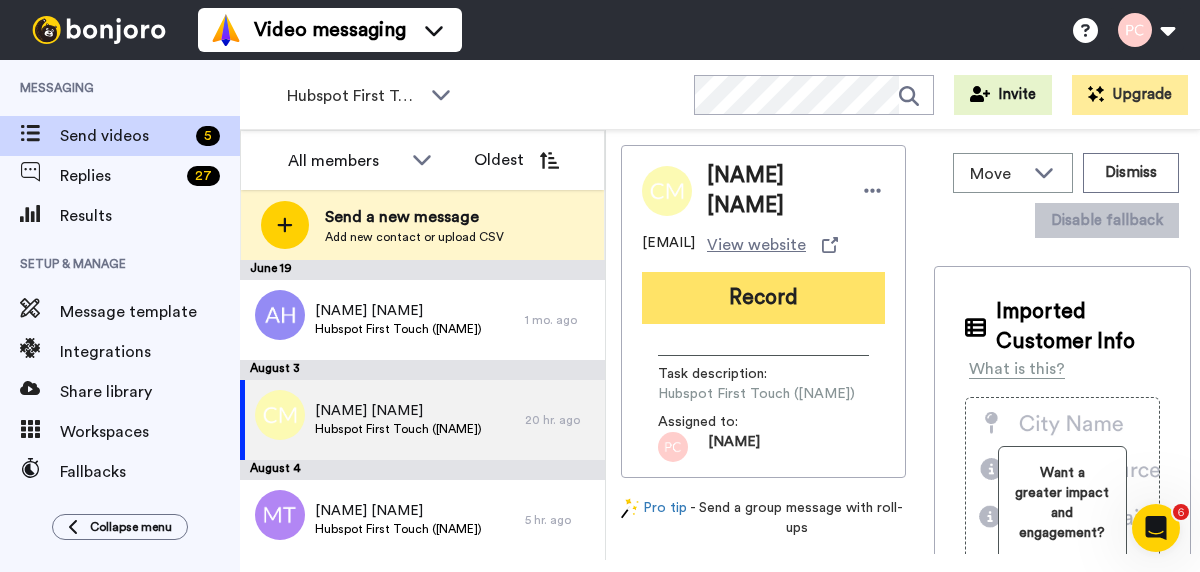 click on "Record" at bounding box center (763, 298) 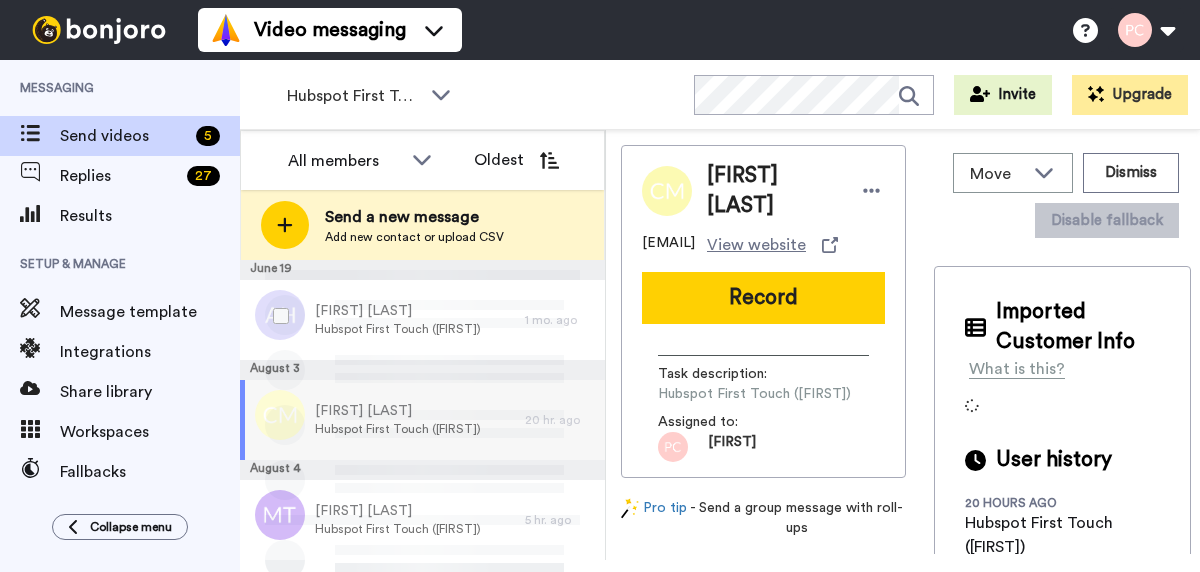 scroll, scrollTop: 0, scrollLeft: 0, axis: both 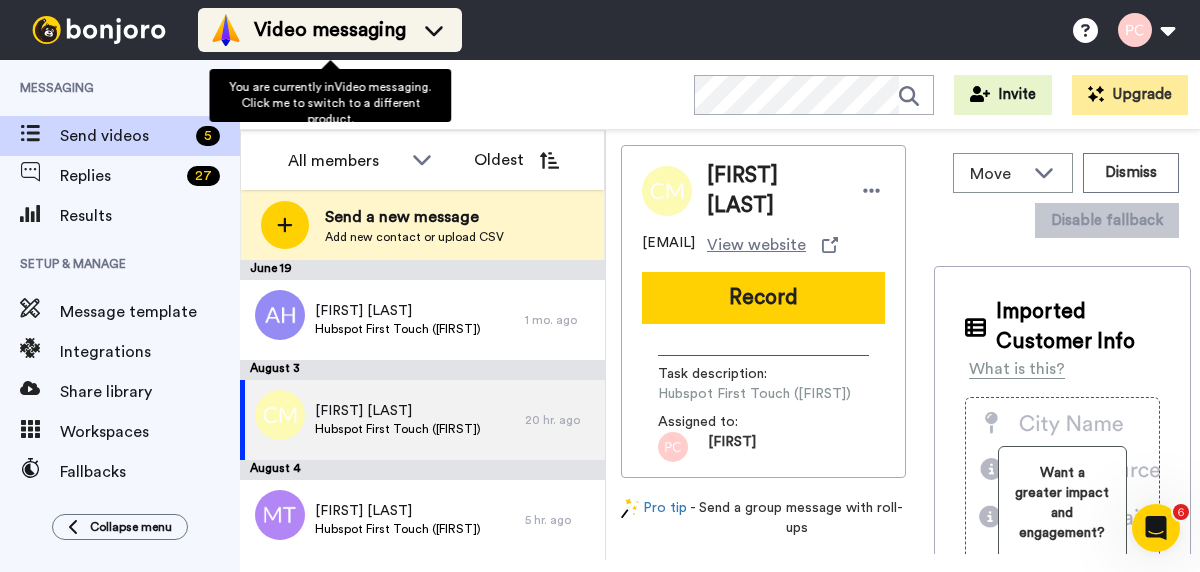 click 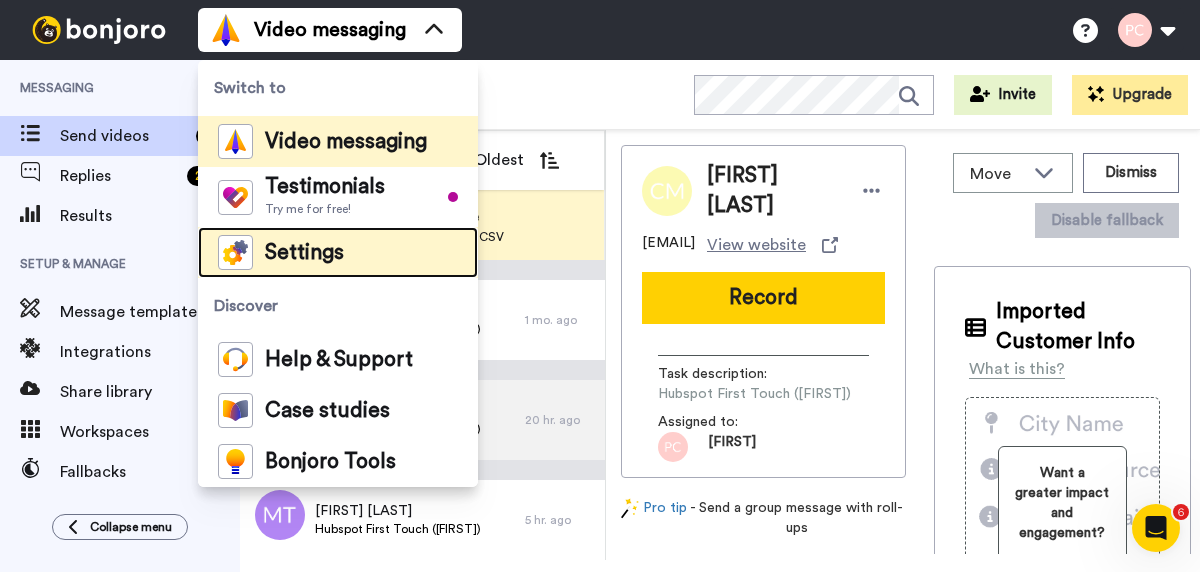click on "Settings" at bounding box center (304, 253) 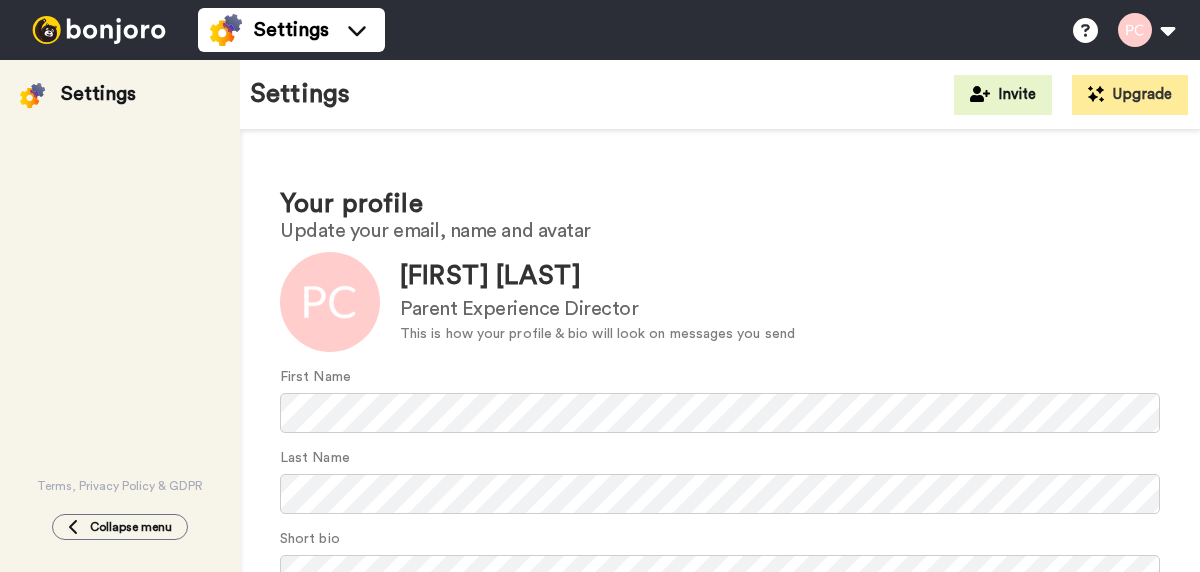 scroll, scrollTop: 0, scrollLeft: 0, axis: both 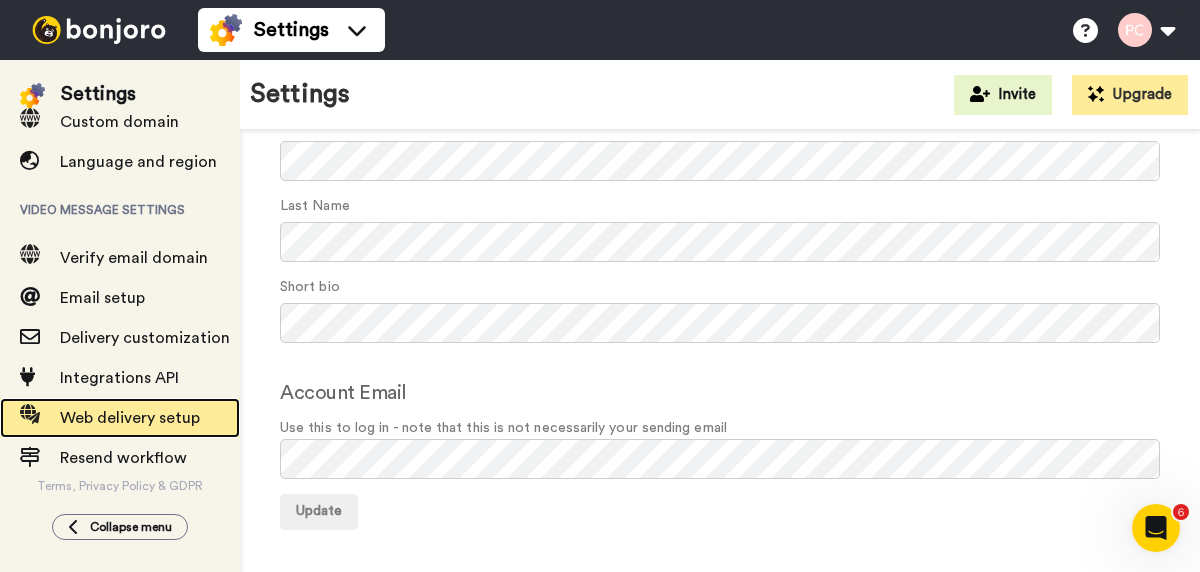 click on "Web delivery setup" at bounding box center [130, 418] 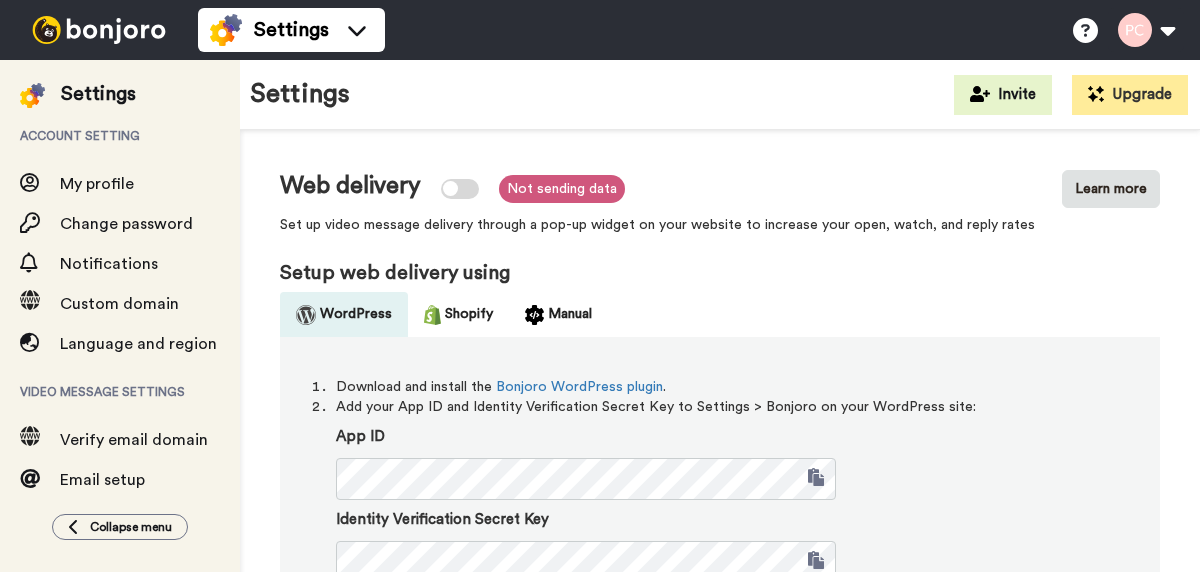 scroll, scrollTop: 0, scrollLeft: 0, axis: both 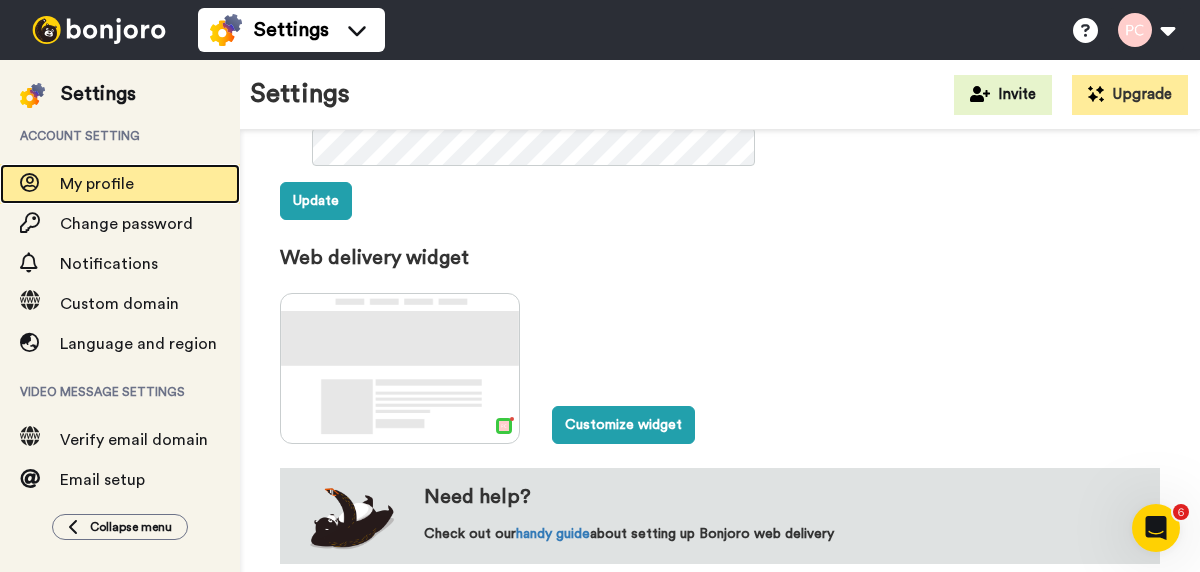 click on "My profile" at bounding box center (97, 184) 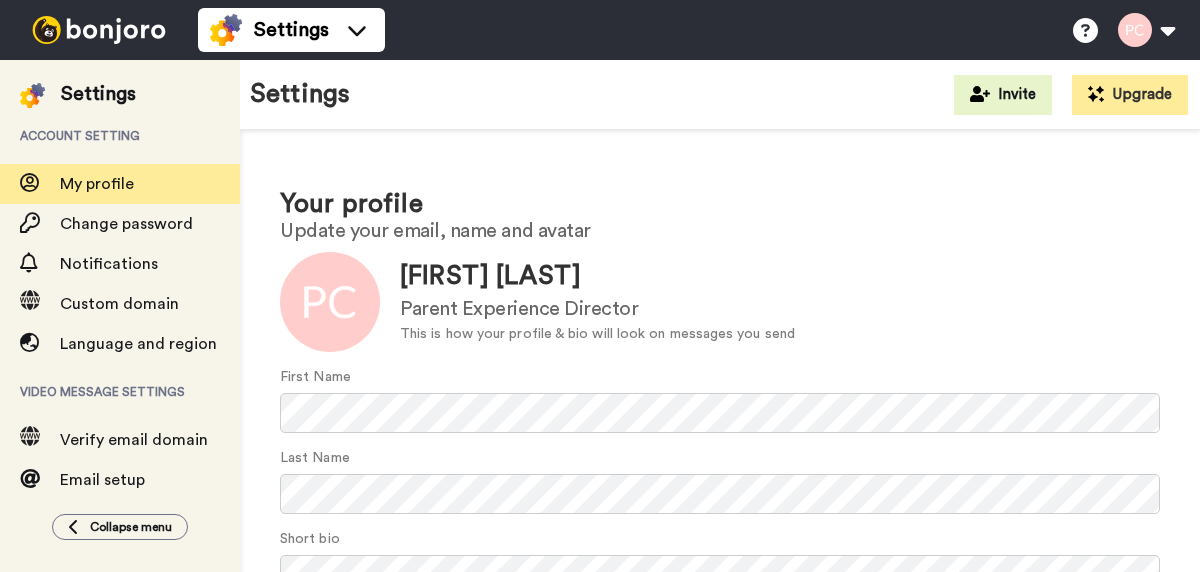 scroll, scrollTop: 0, scrollLeft: 0, axis: both 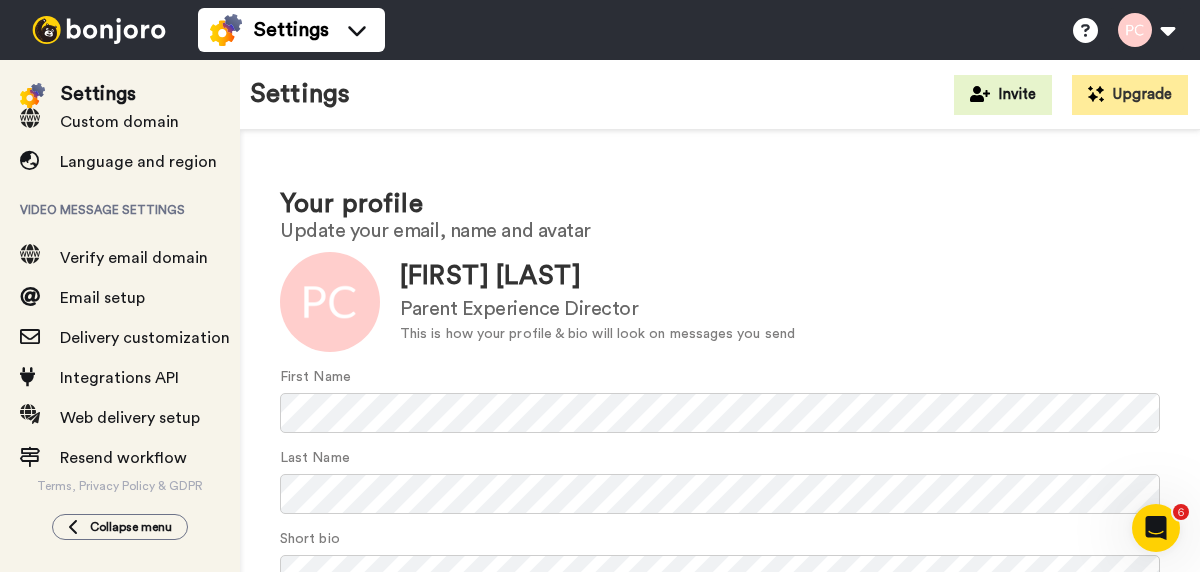 click at bounding box center (99, 30) 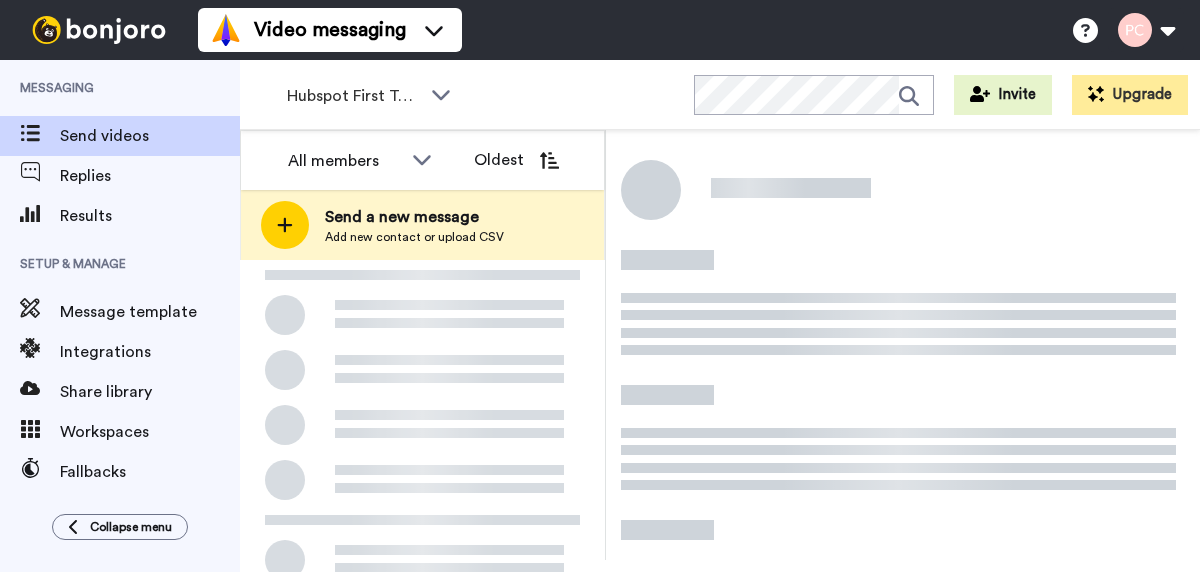 scroll, scrollTop: 0, scrollLeft: 0, axis: both 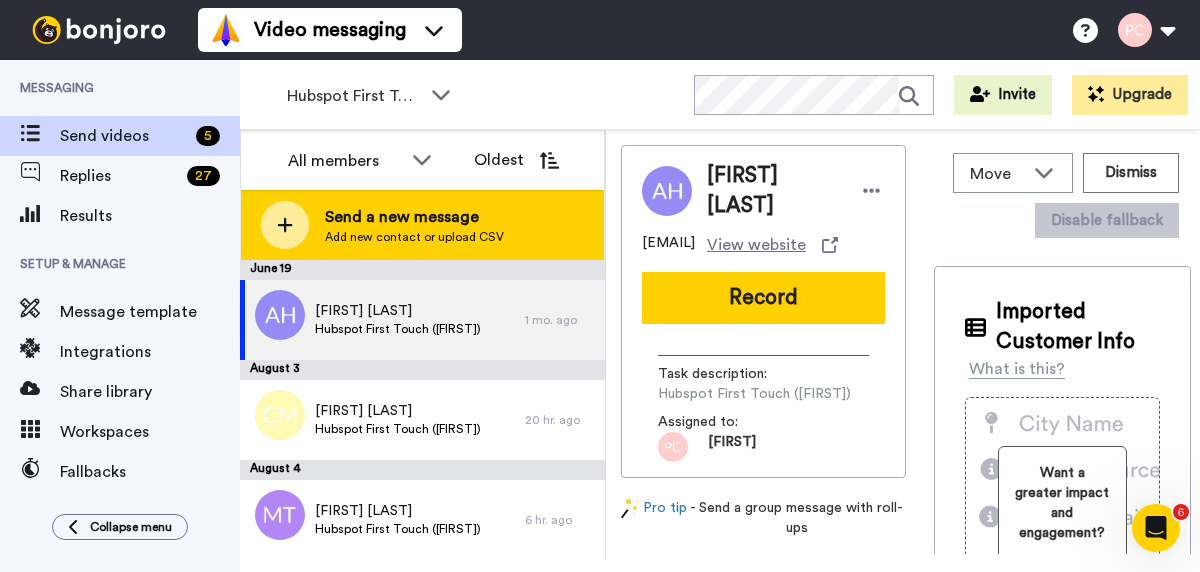 click on "Send a new message" at bounding box center (414, 217) 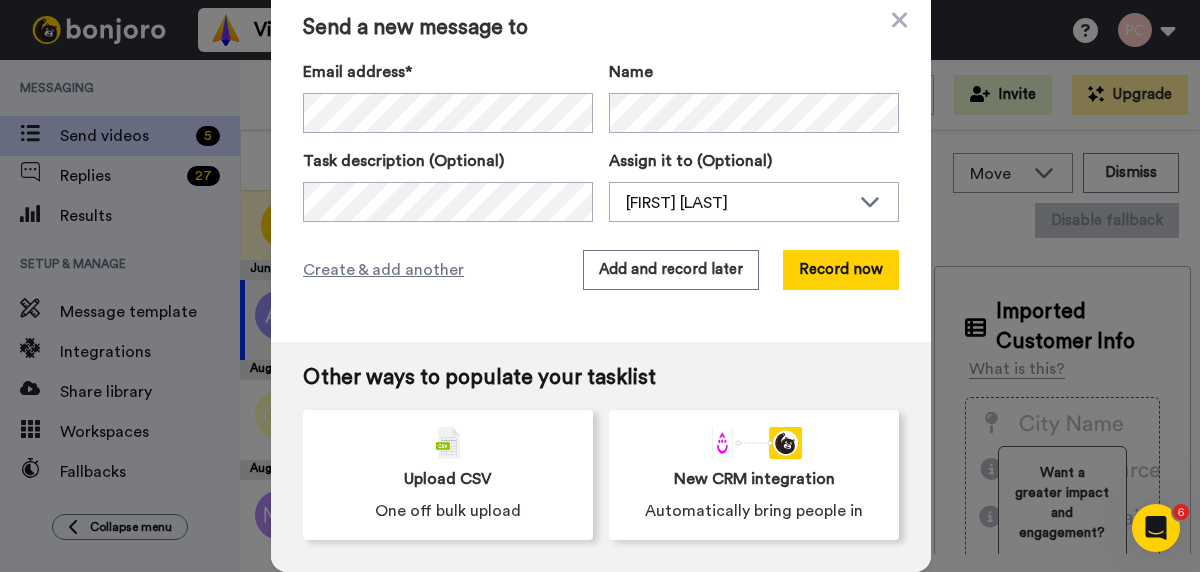 scroll, scrollTop: 0, scrollLeft: 0, axis: both 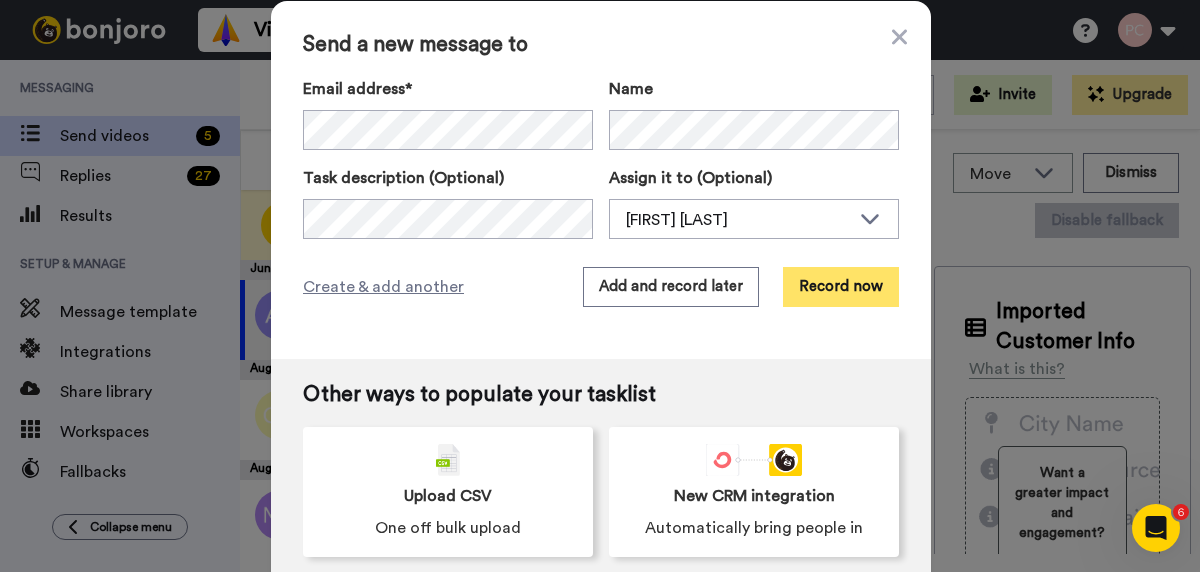 click on "Record now" at bounding box center [841, 287] 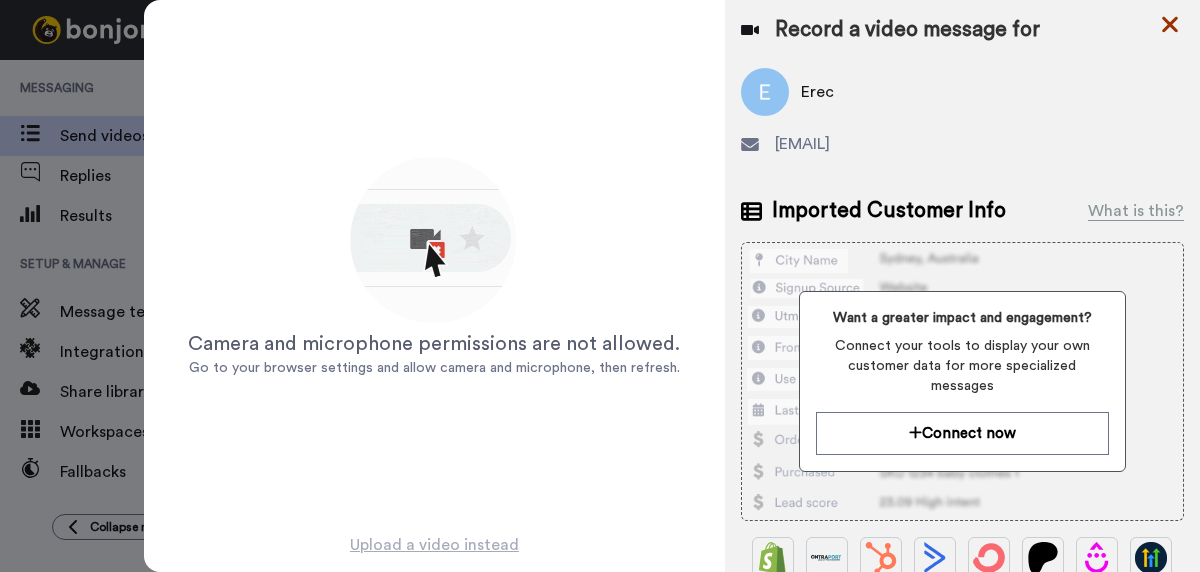 click 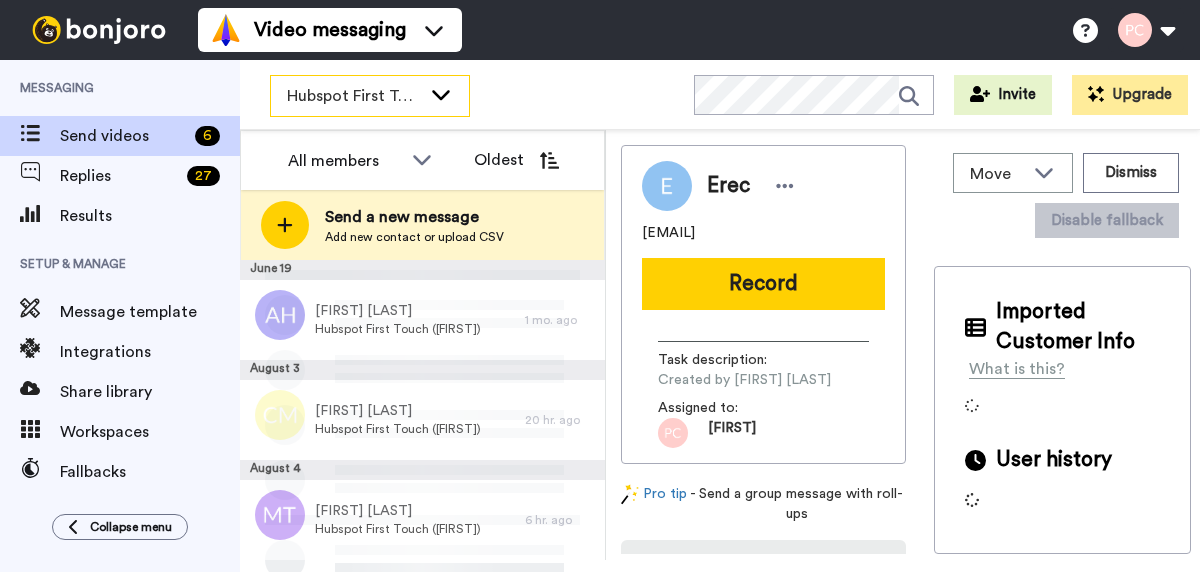 scroll, scrollTop: 0, scrollLeft: 0, axis: both 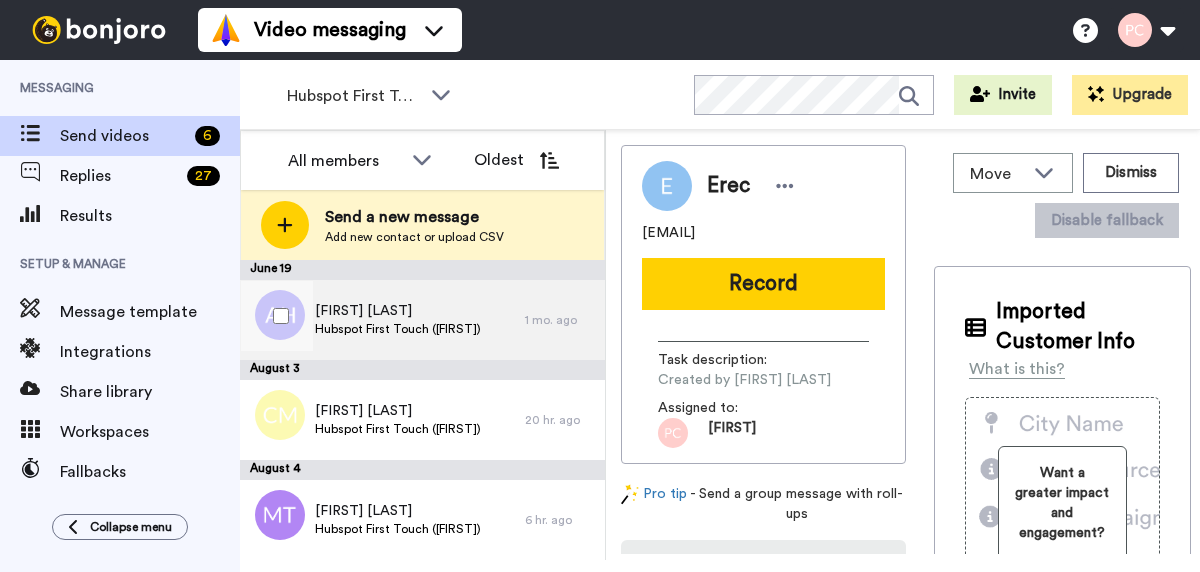 click on "[FIRST] [LAST]" at bounding box center [398, 311] 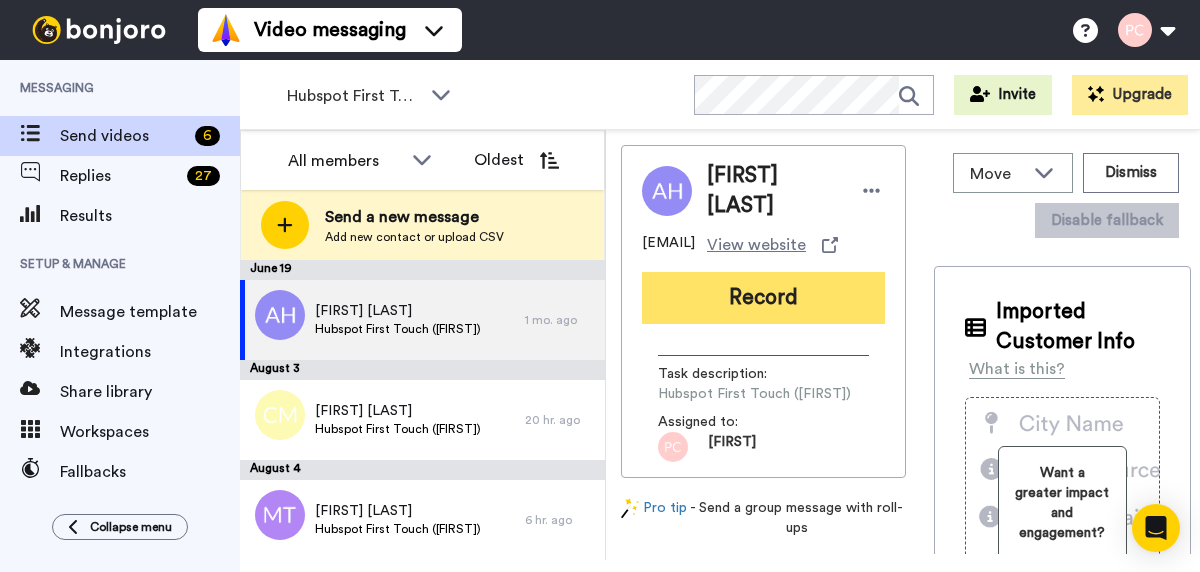 click on "Record" at bounding box center (763, 298) 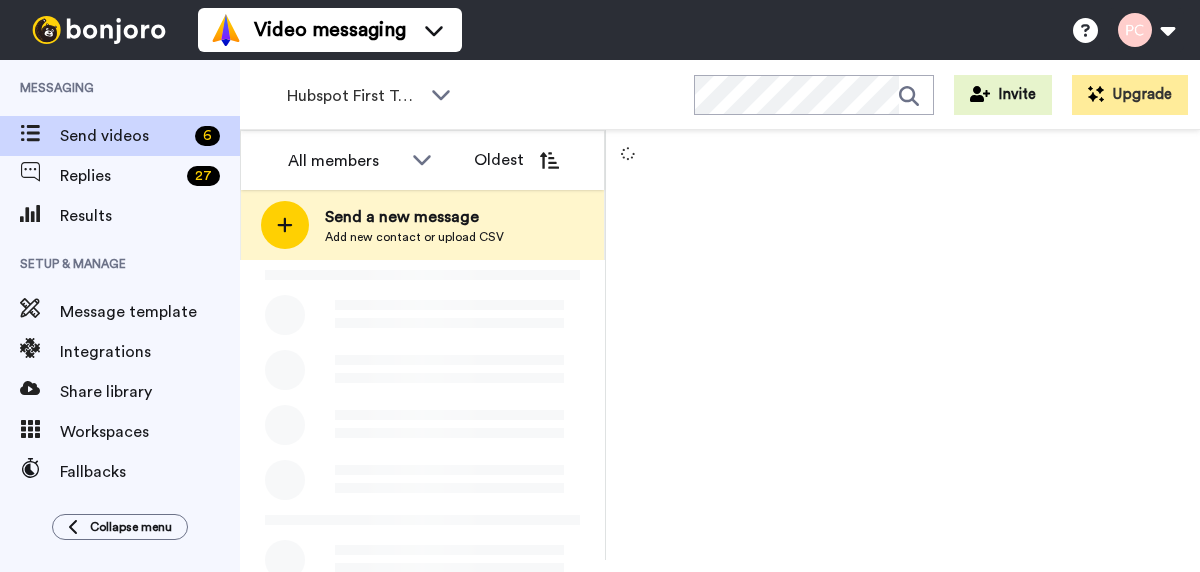scroll, scrollTop: 0, scrollLeft: 0, axis: both 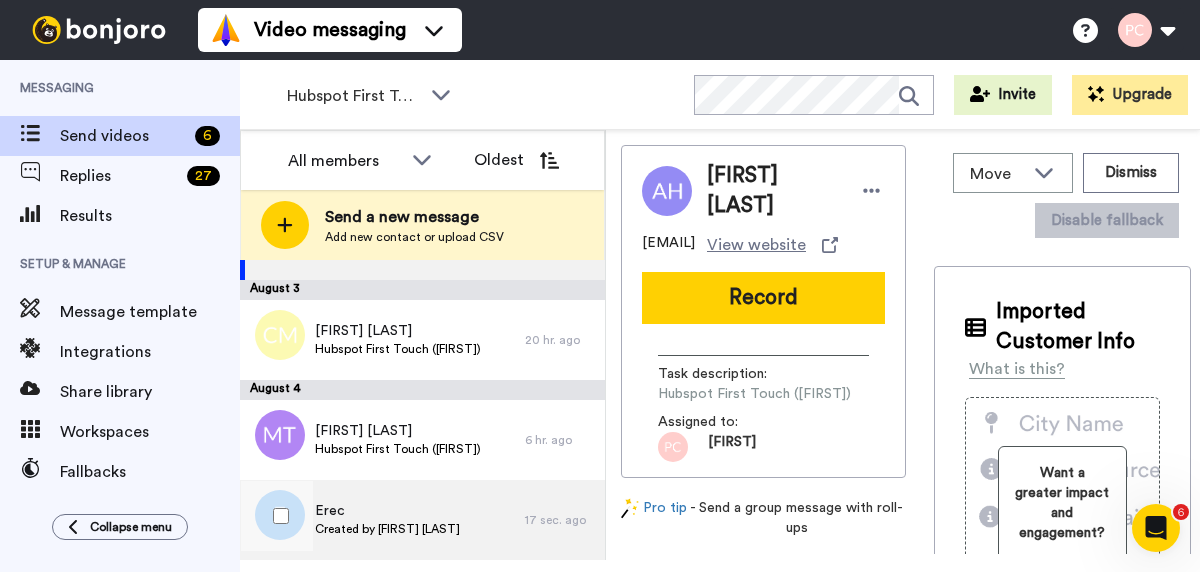 click on "Erec" at bounding box center [387, 511] 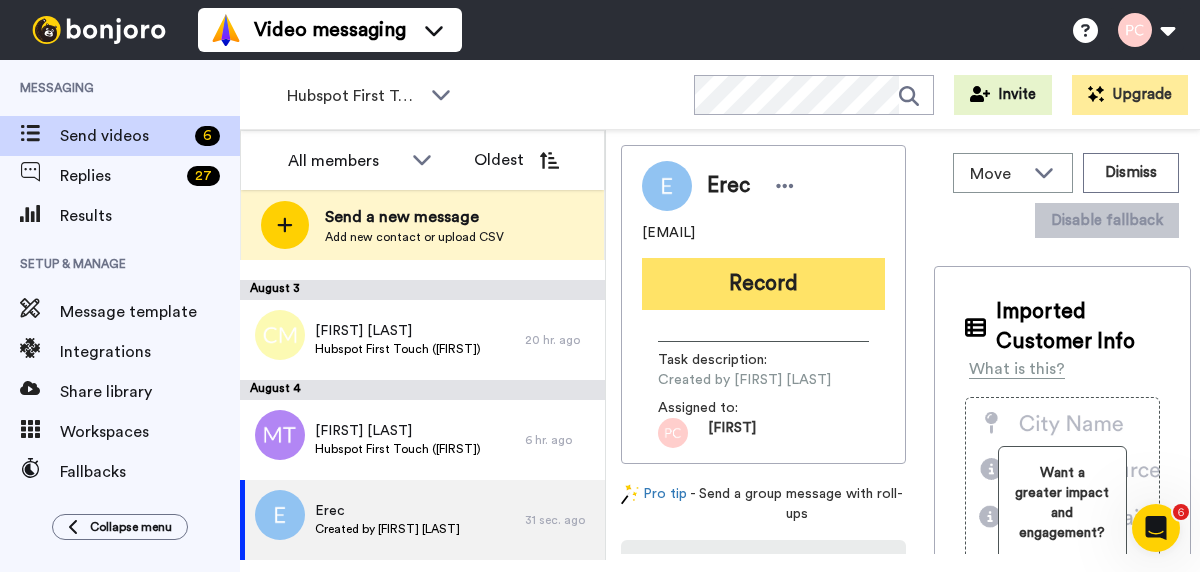 click on "Record" at bounding box center [763, 284] 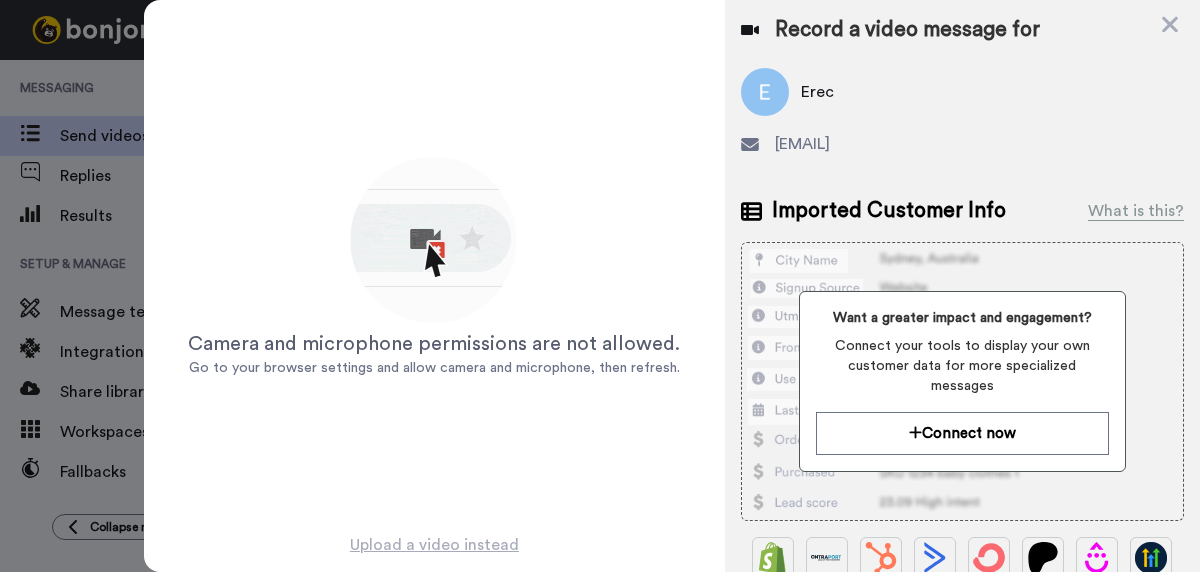 click on "Go to your browser settings and allow camera and microphone, then refresh." at bounding box center [434, 368] 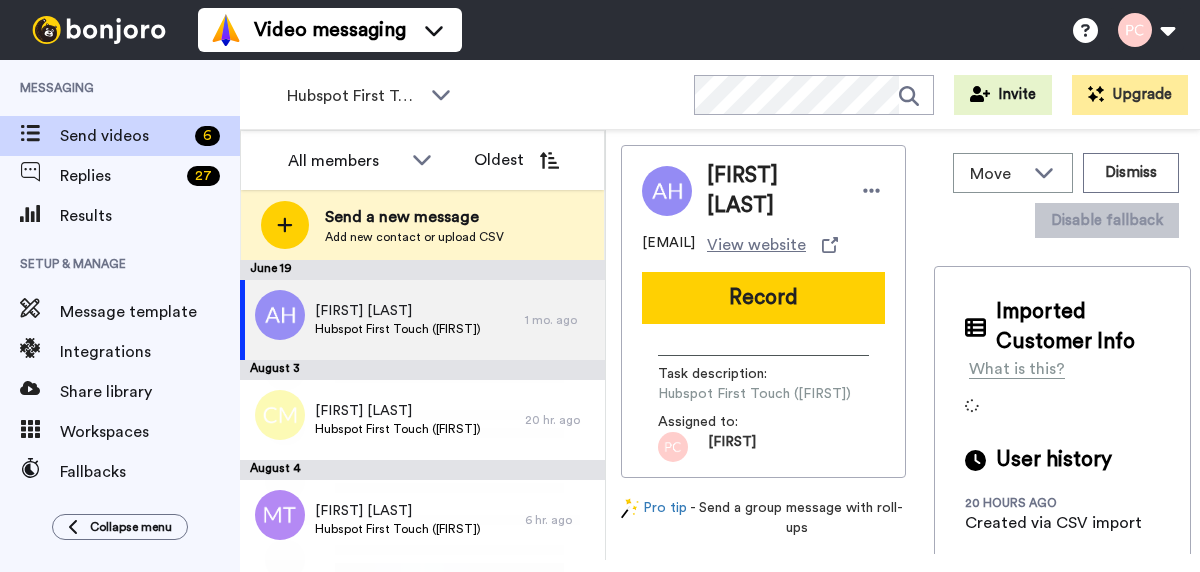 scroll, scrollTop: 0, scrollLeft: 0, axis: both 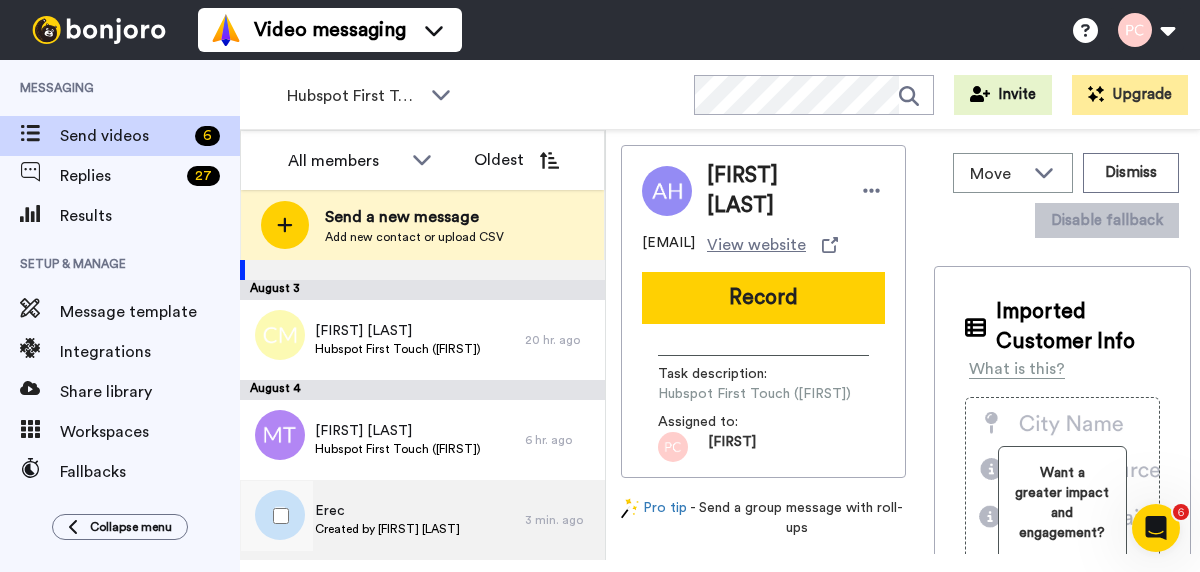 click on "Created by [FIRST] [LAST]" at bounding box center (387, 529) 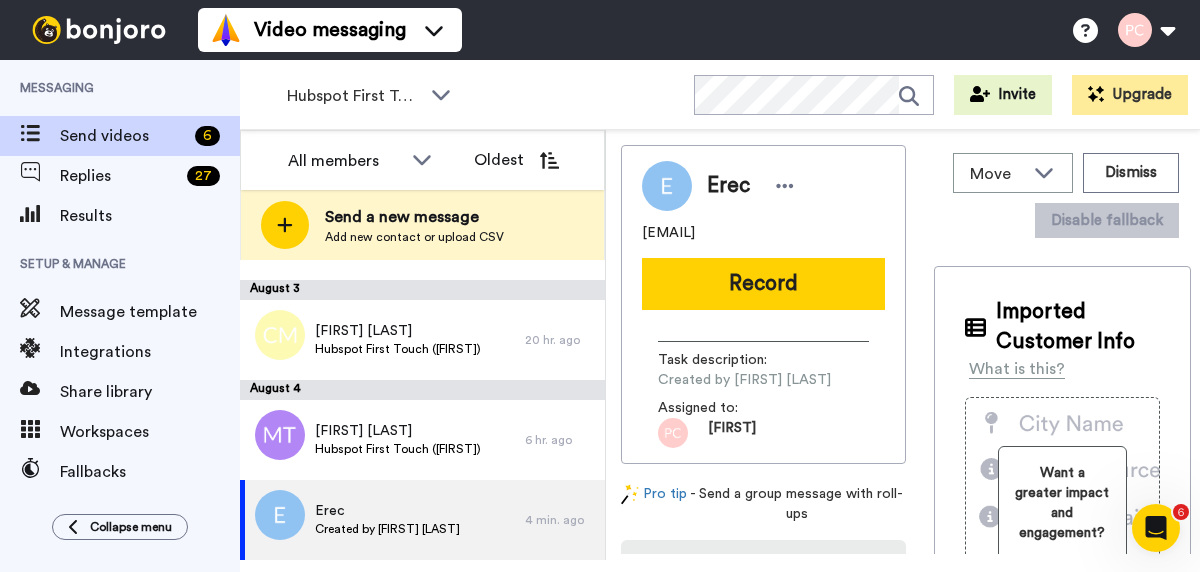 click on "Record" at bounding box center (763, 284) 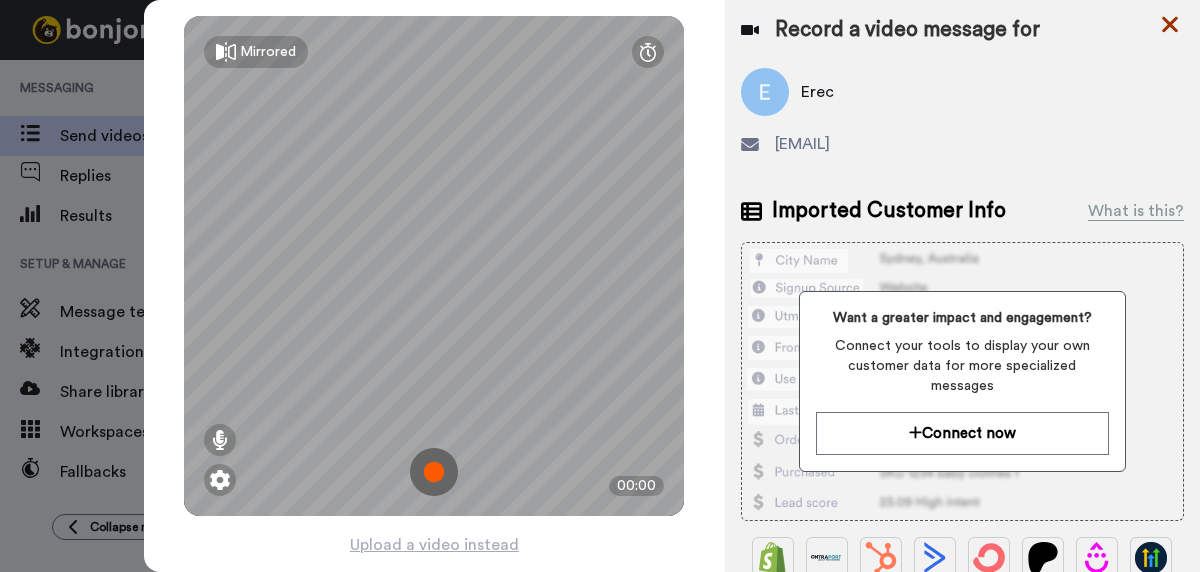 click 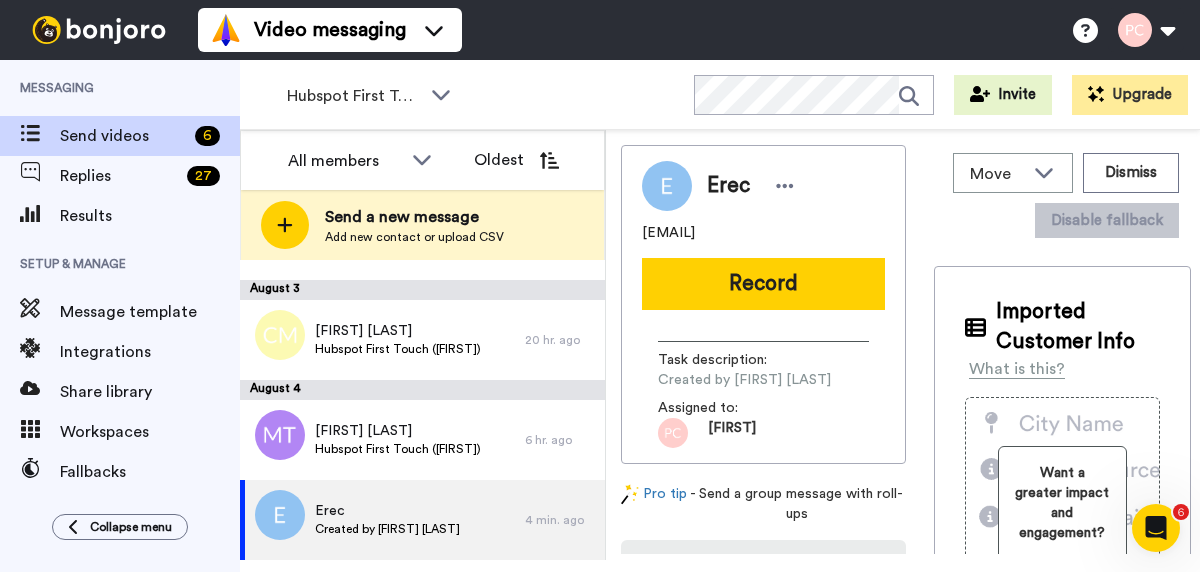 scroll, scrollTop: 0, scrollLeft: 0, axis: both 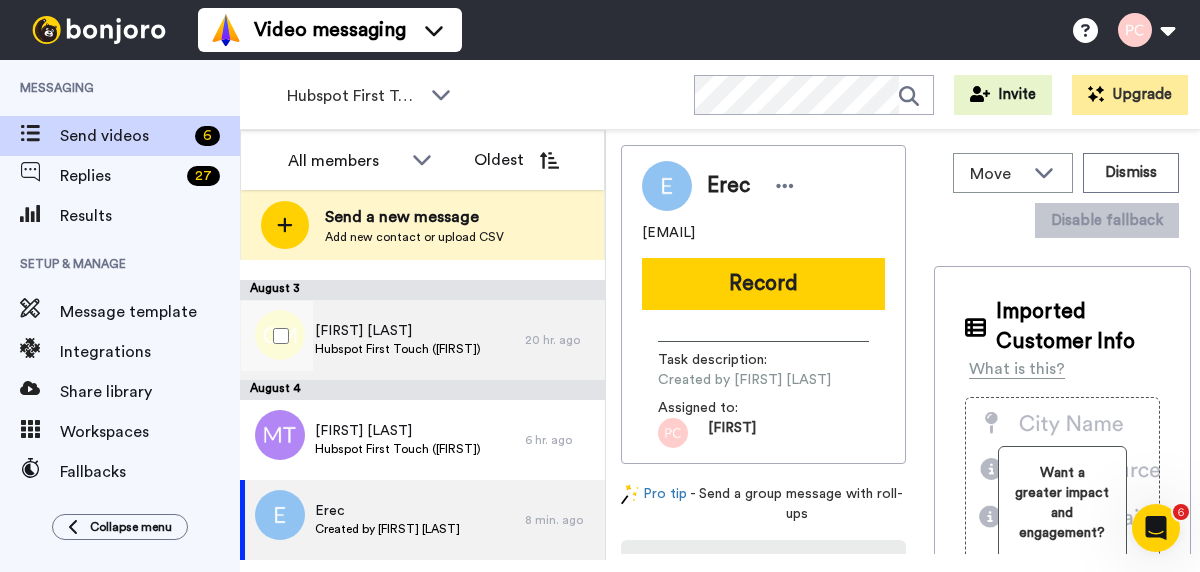 click on "Hubspot First Touch ([FIRST])" at bounding box center (398, 349) 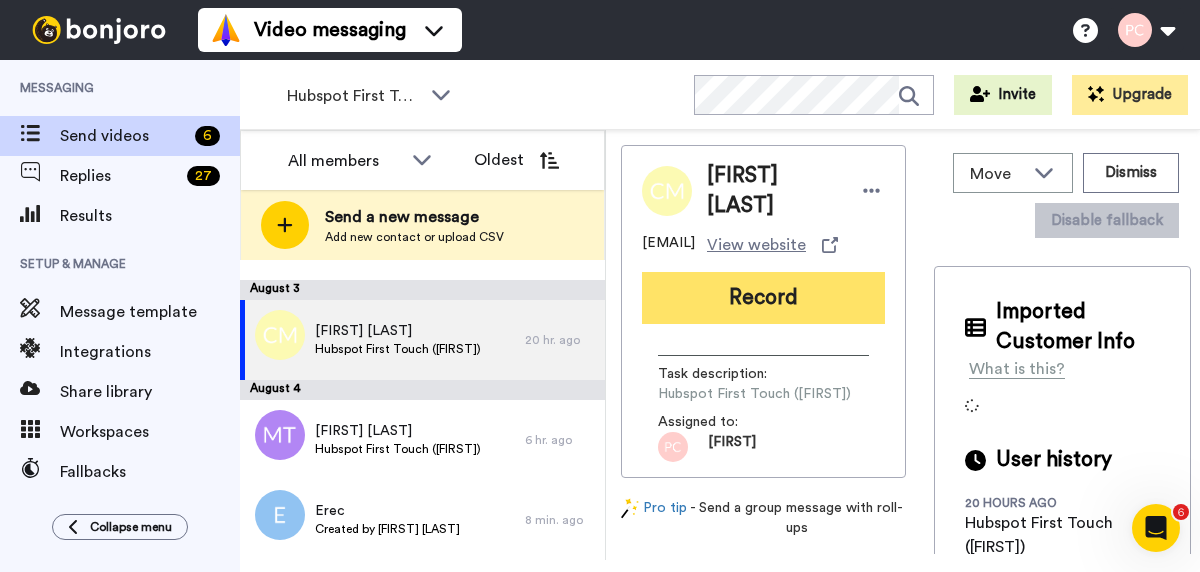 click on "Record" at bounding box center (763, 298) 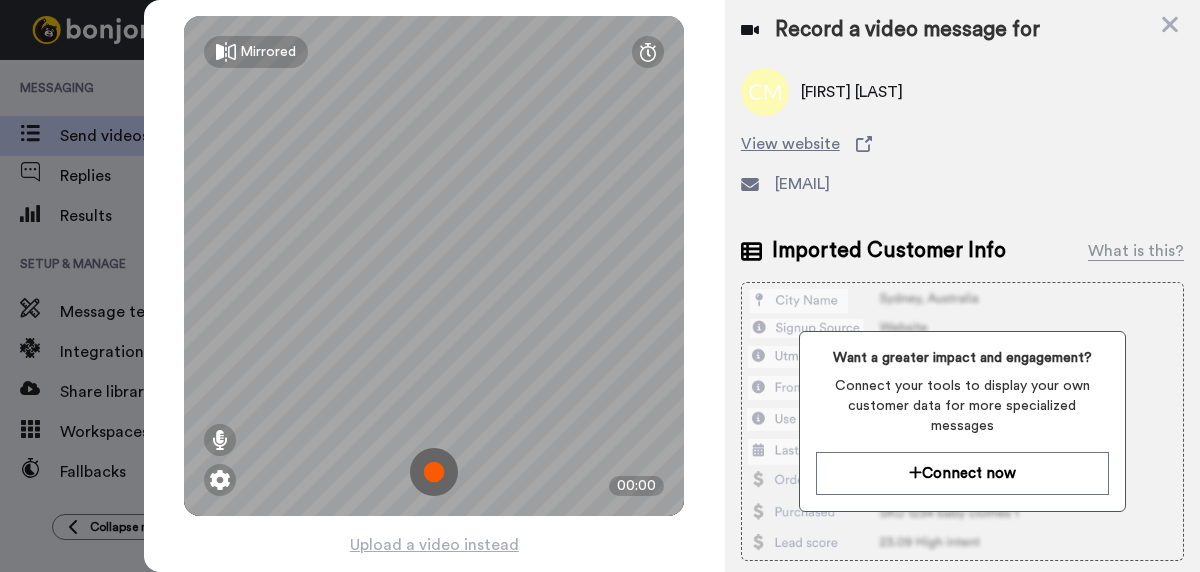 click at bounding box center (434, 472) 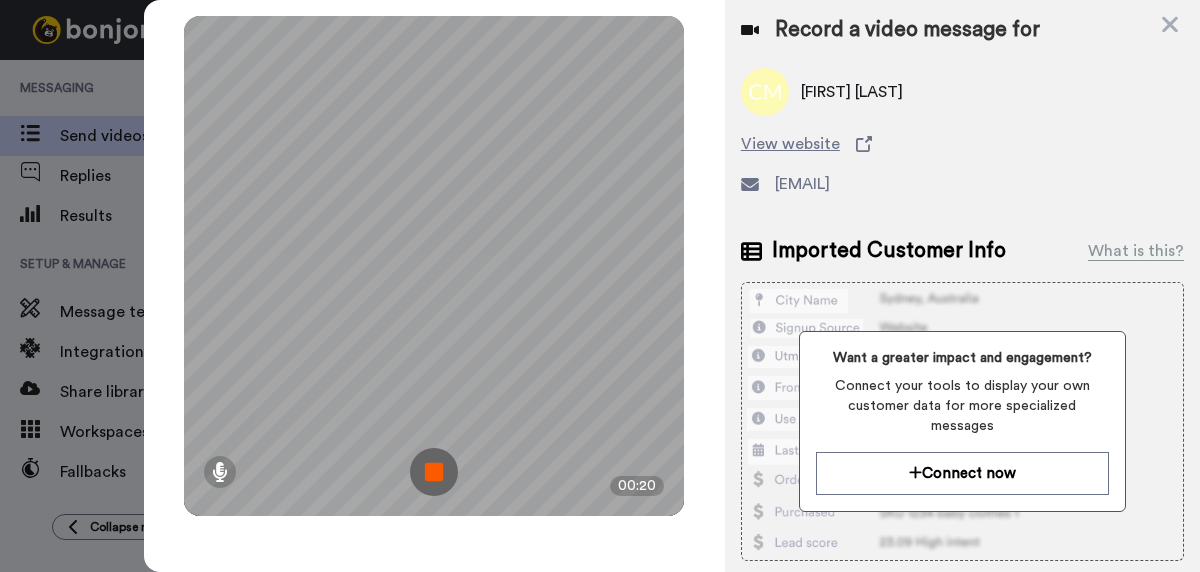 click at bounding box center (434, 472) 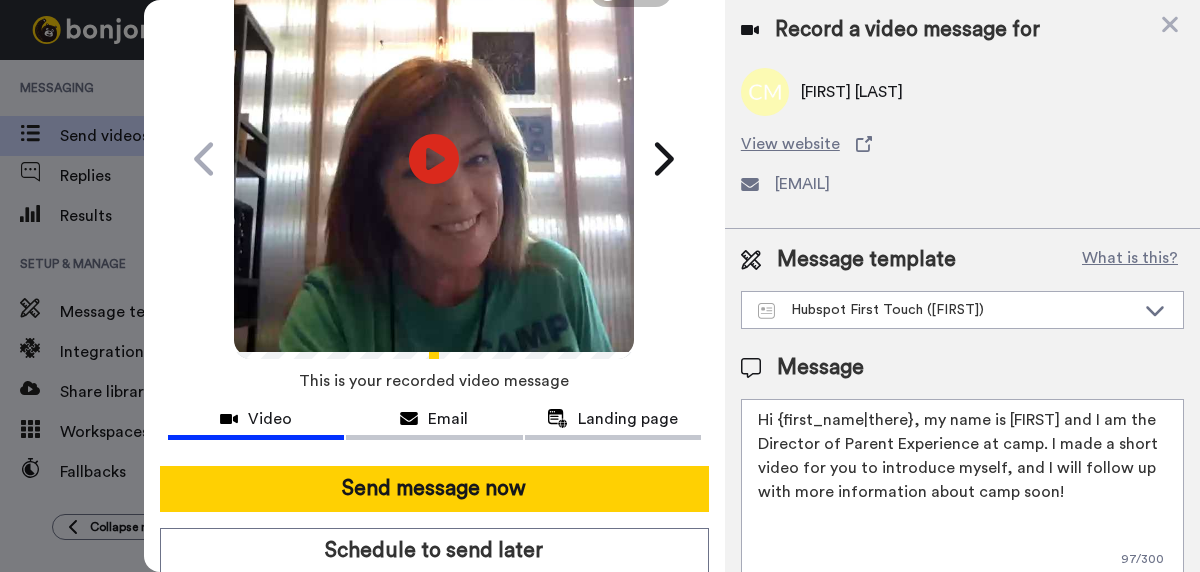 scroll, scrollTop: 113, scrollLeft: 0, axis: vertical 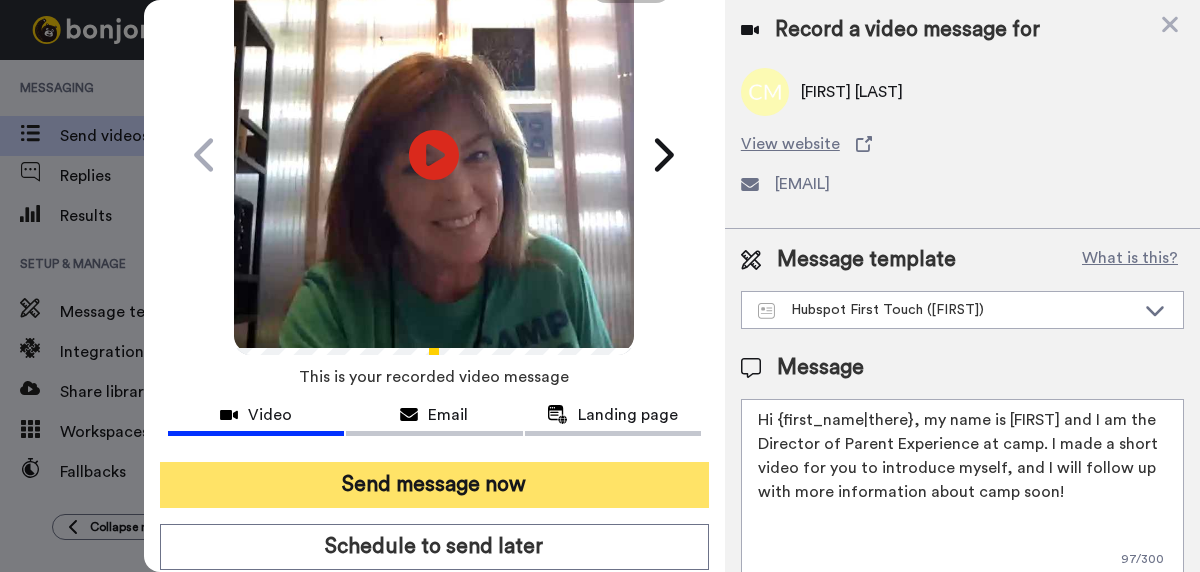 click on "Send message now" at bounding box center [434, 485] 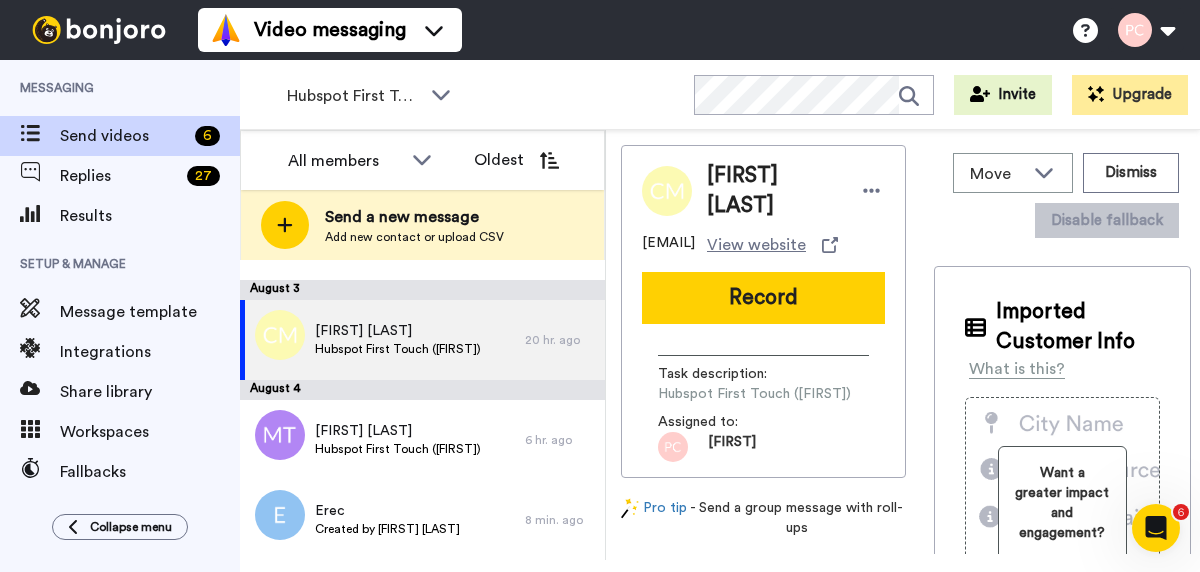 scroll, scrollTop: 0, scrollLeft: 0, axis: both 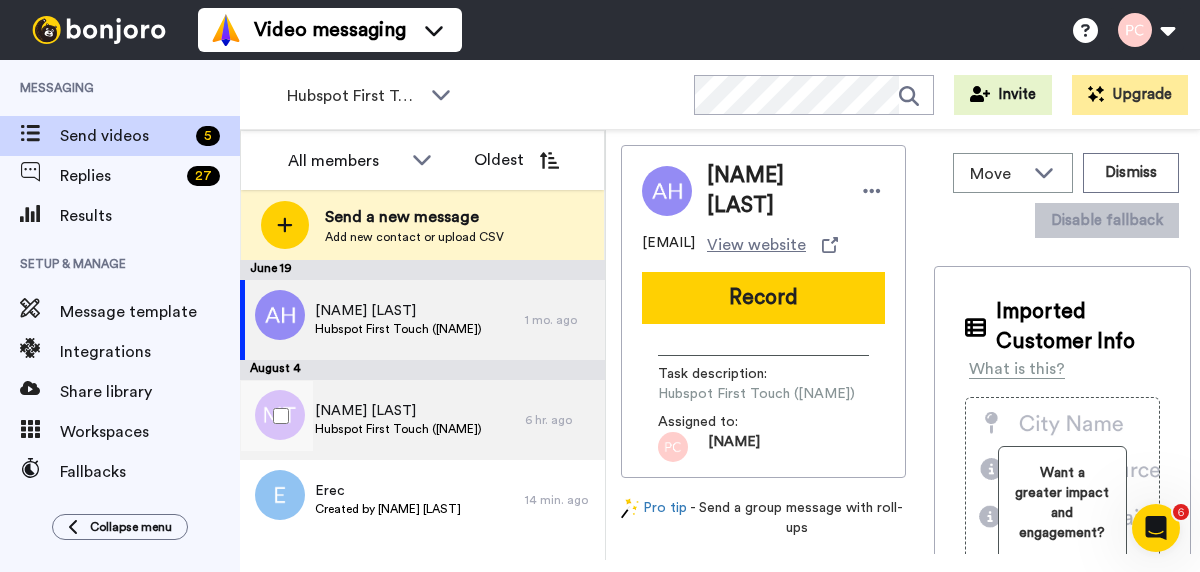 click on "[NAME] [LAST]" at bounding box center [398, 411] 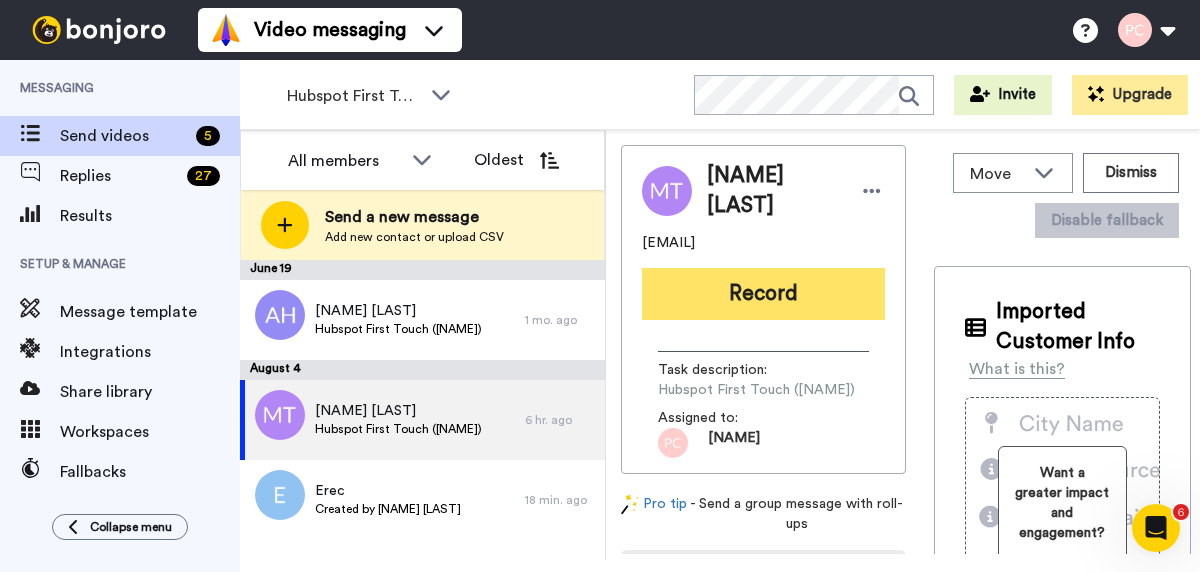 click on "Record" at bounding box center [763, 294] 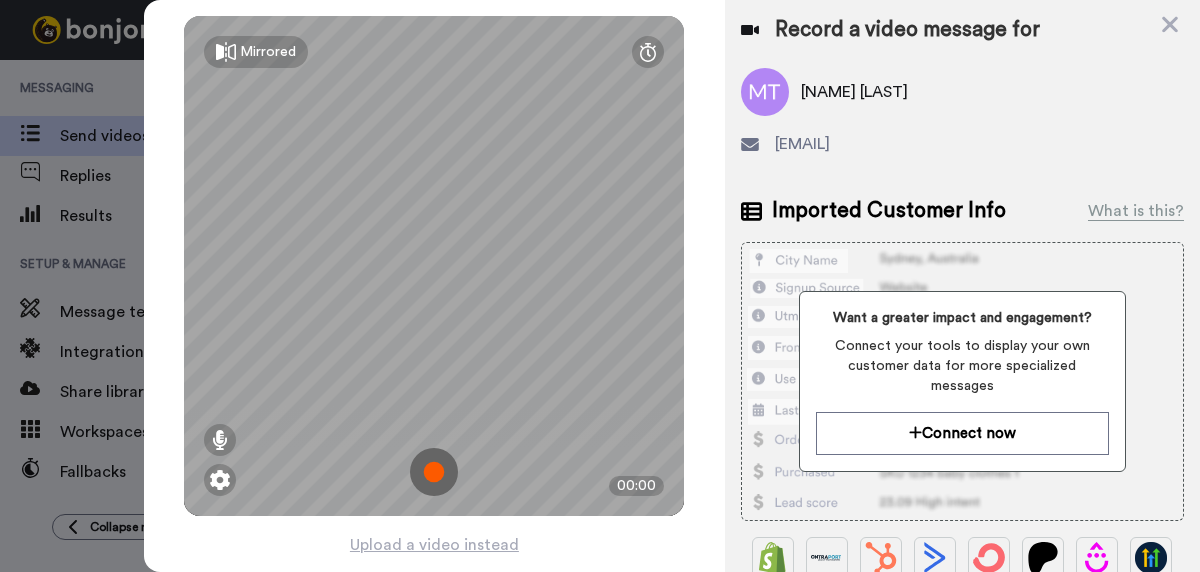 click at bounding box center [434, 472] 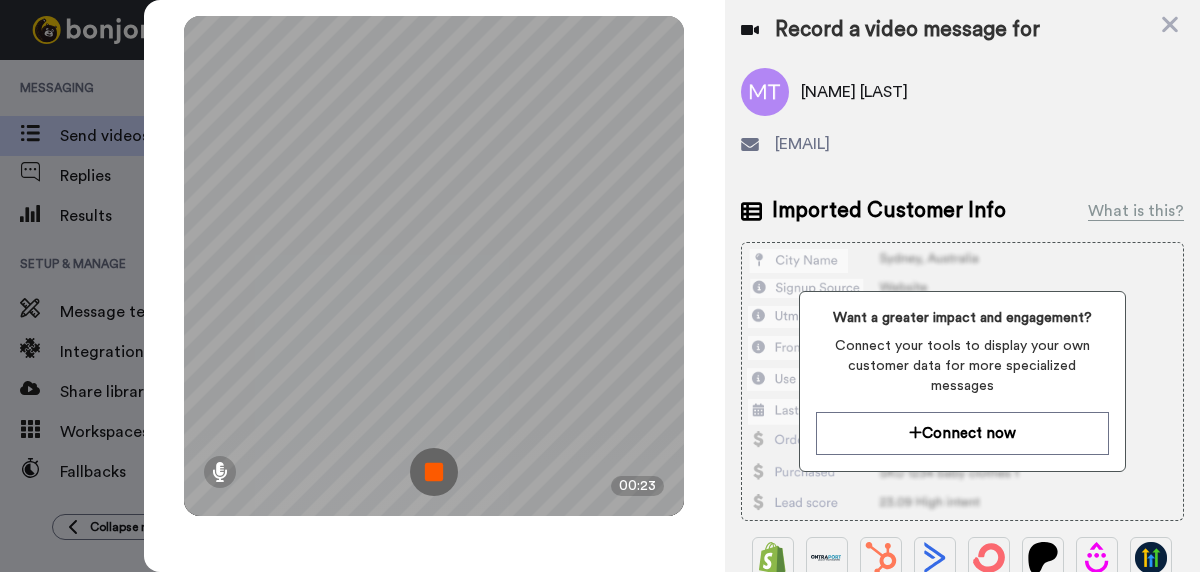 click at bounding box center [434, 472] 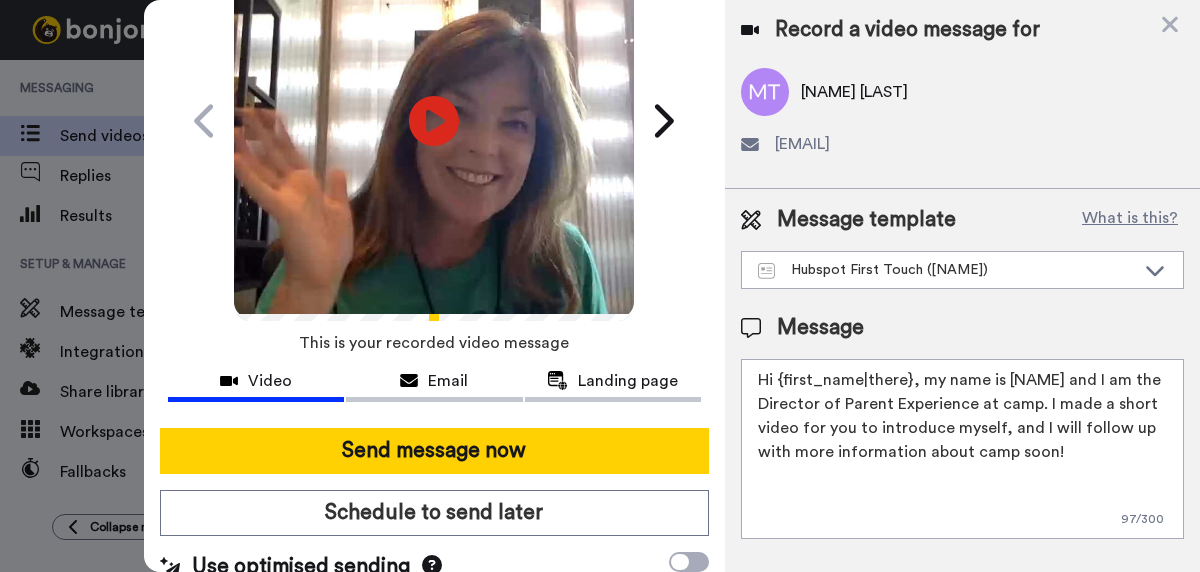 scroll, scrollTop: 149, scrollLeft: 0, axis: vertical 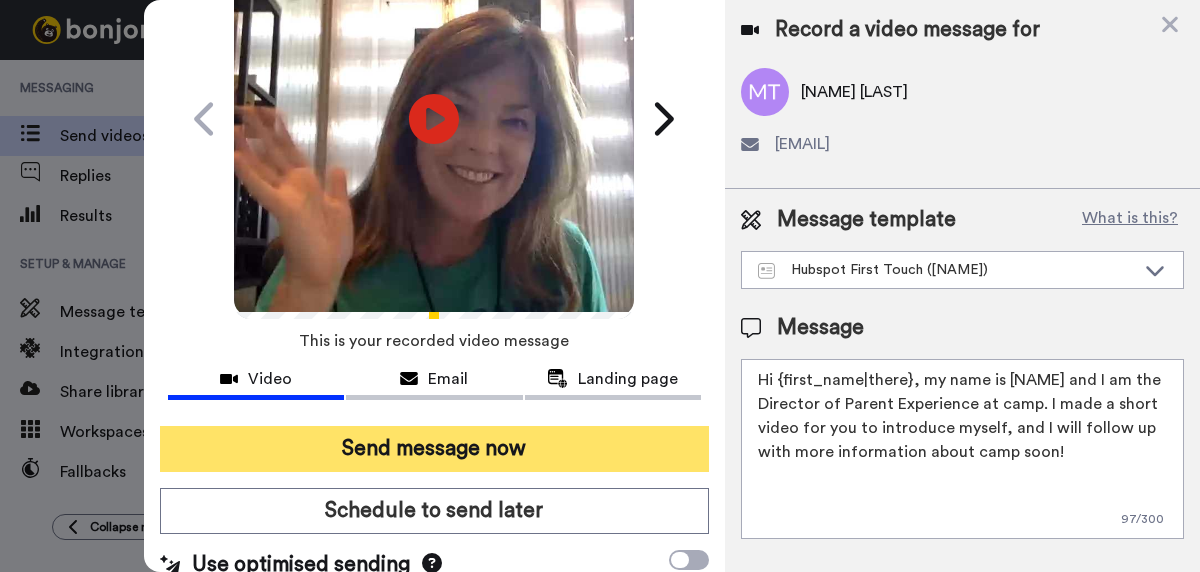 click on "Send message now" at bounding box center (434, 449) 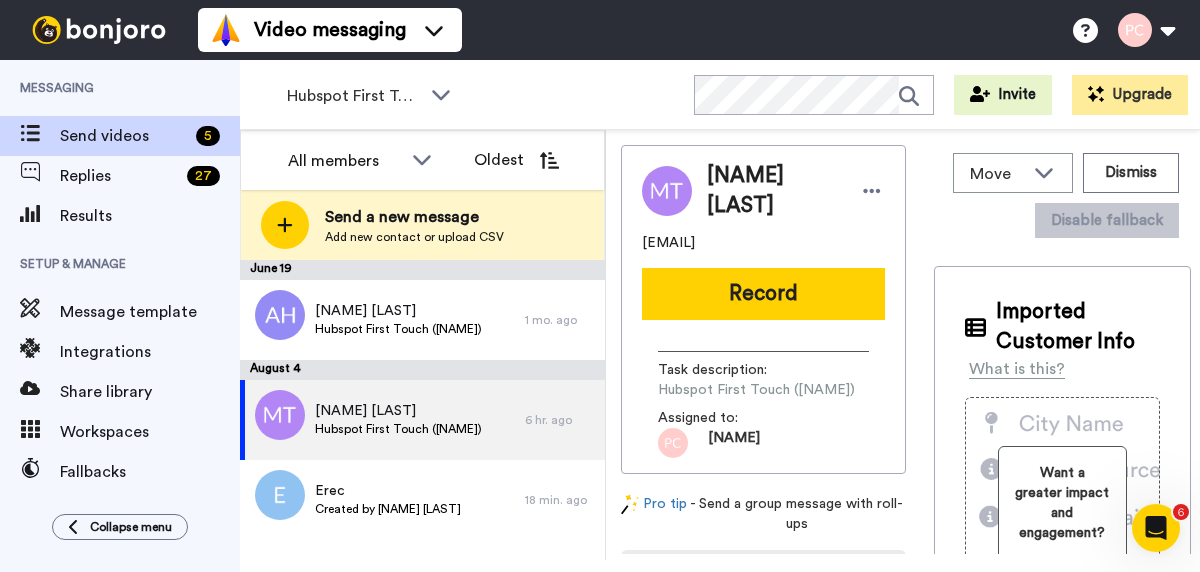 scroll, scrollTop: 0, scrollLeft: 0, axis: both 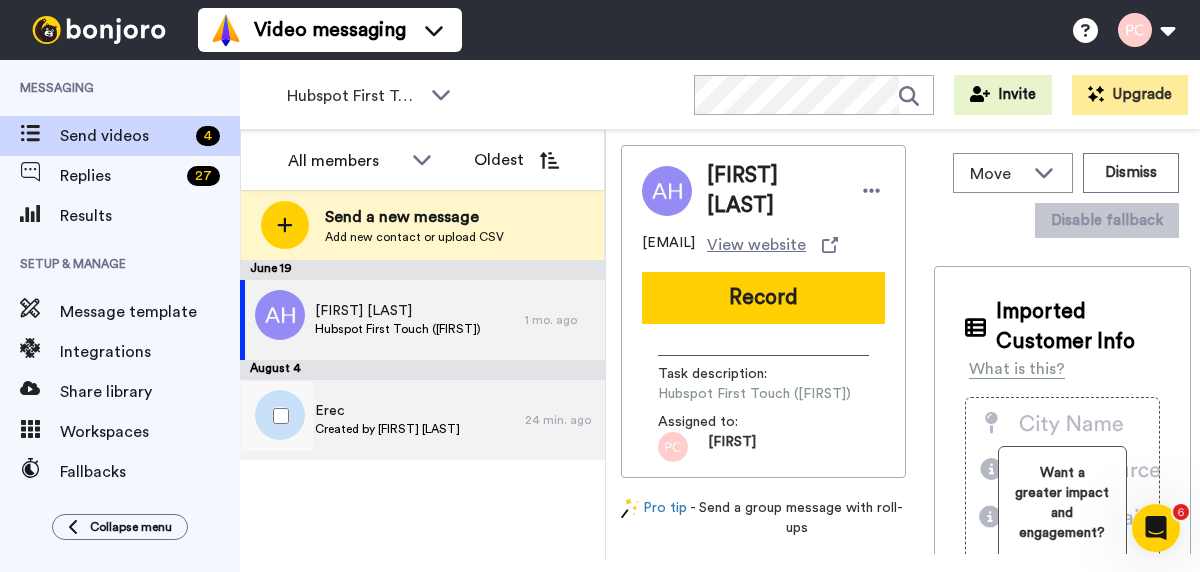 click on "Erec" at bounding box center [387, 411] 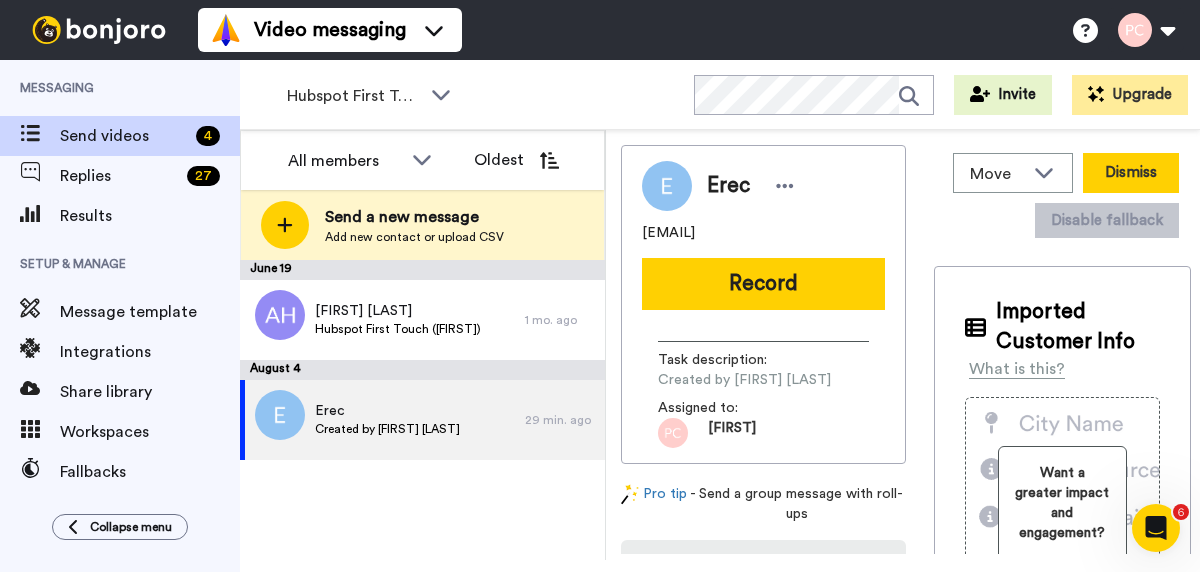 click on "Dismiss" at bounding box center [1131, 173] 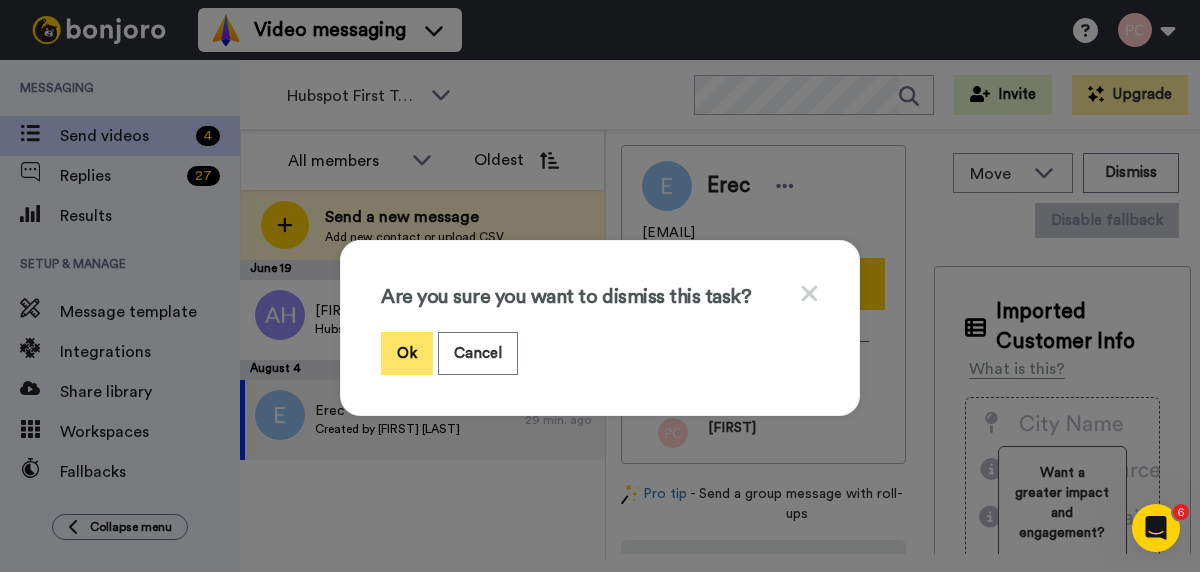 click on "Ok" at bounding box center [407, 353] 